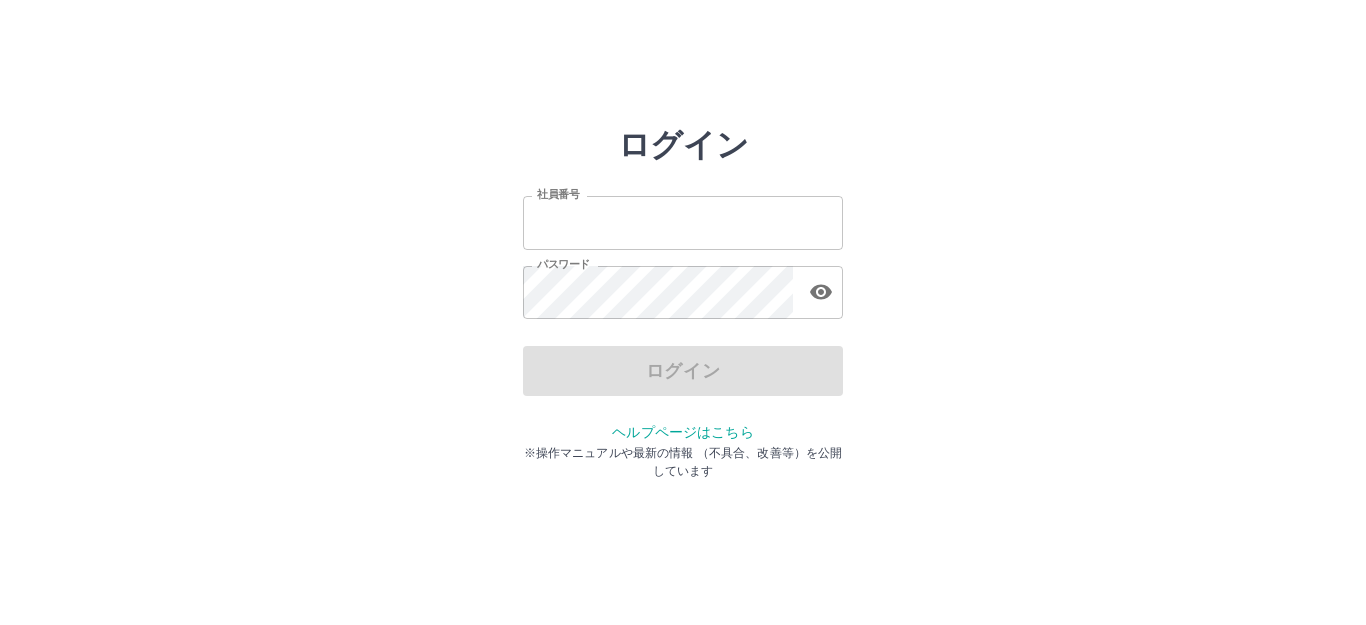 scroll, scrollTop: 0, scrollLeft: 0, axis: both 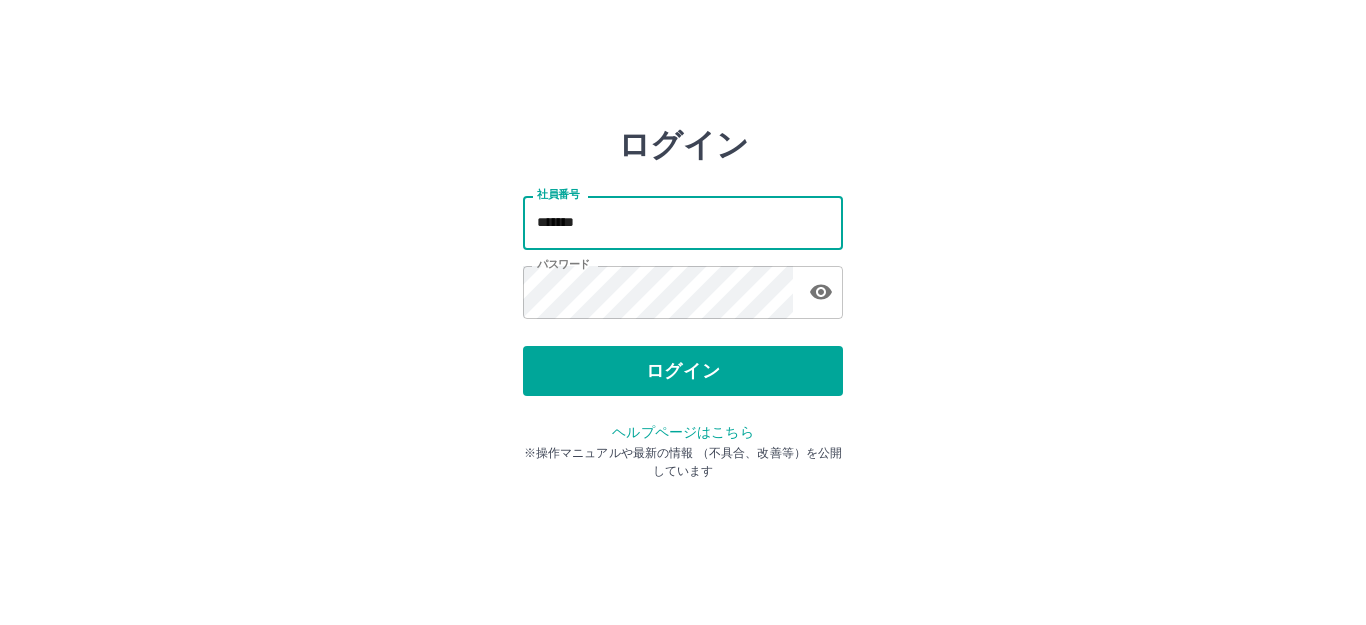 type on "*******" 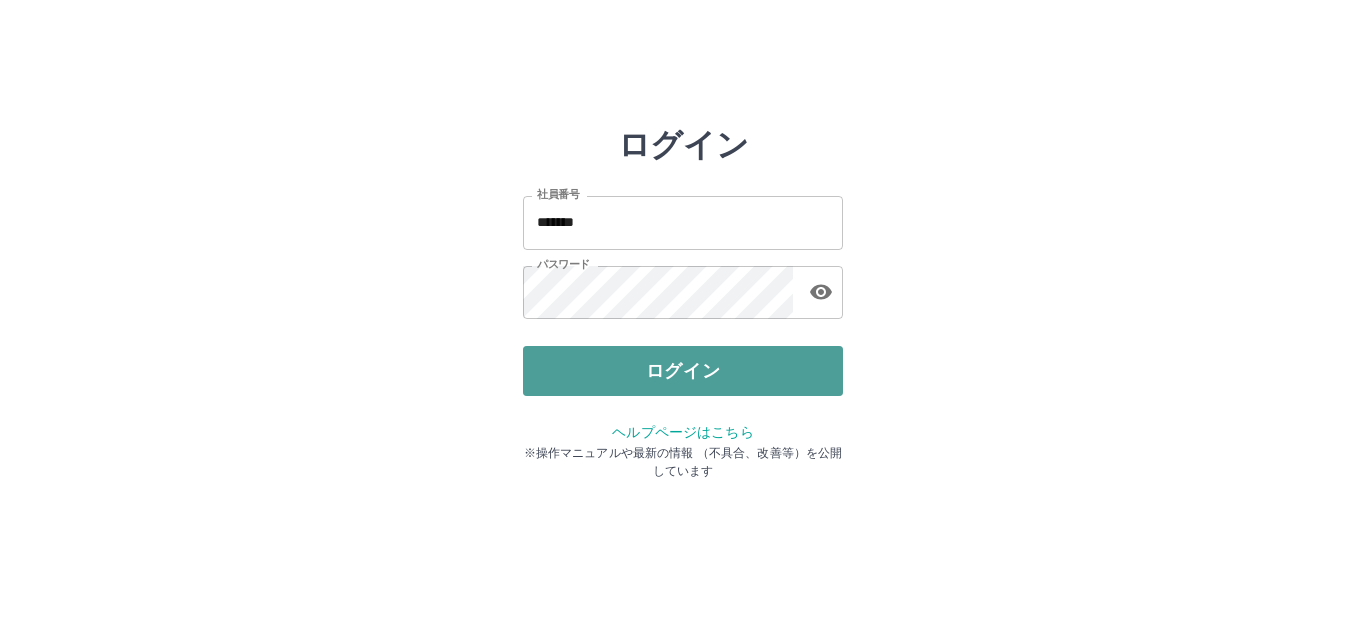click on "ログイン" at bounding box center (683, 371) 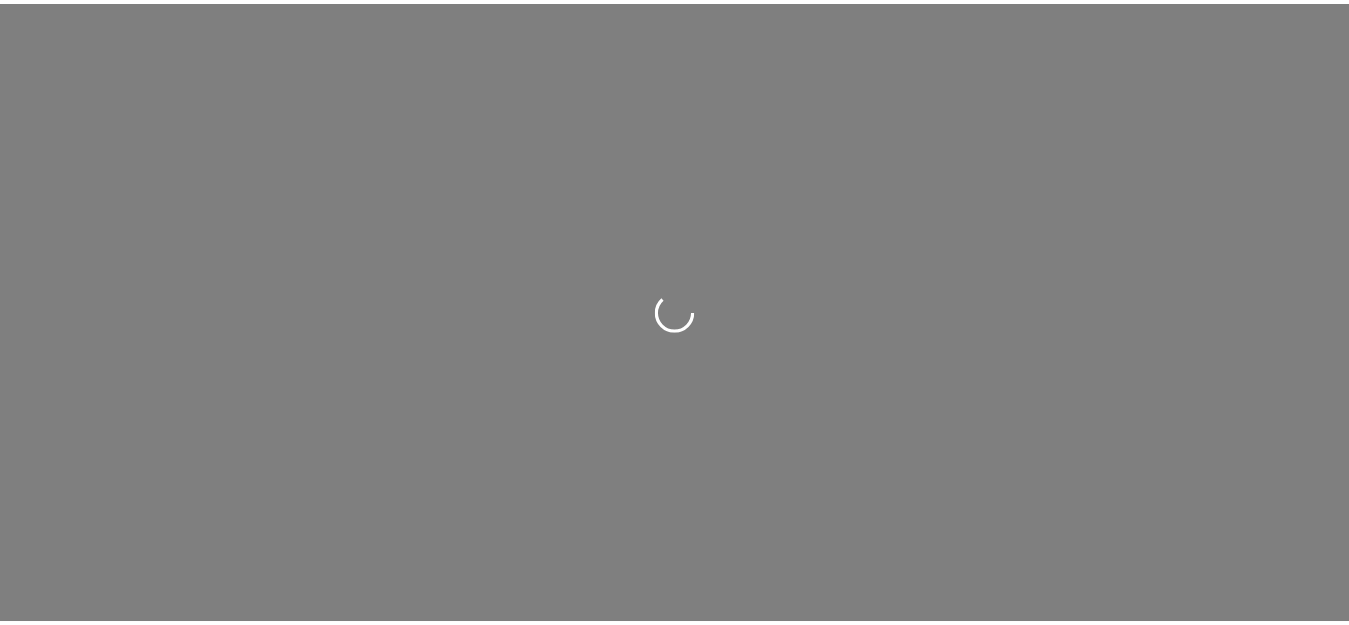 scroll, scrollTop: 0, scrollLeft: 0, axis: both 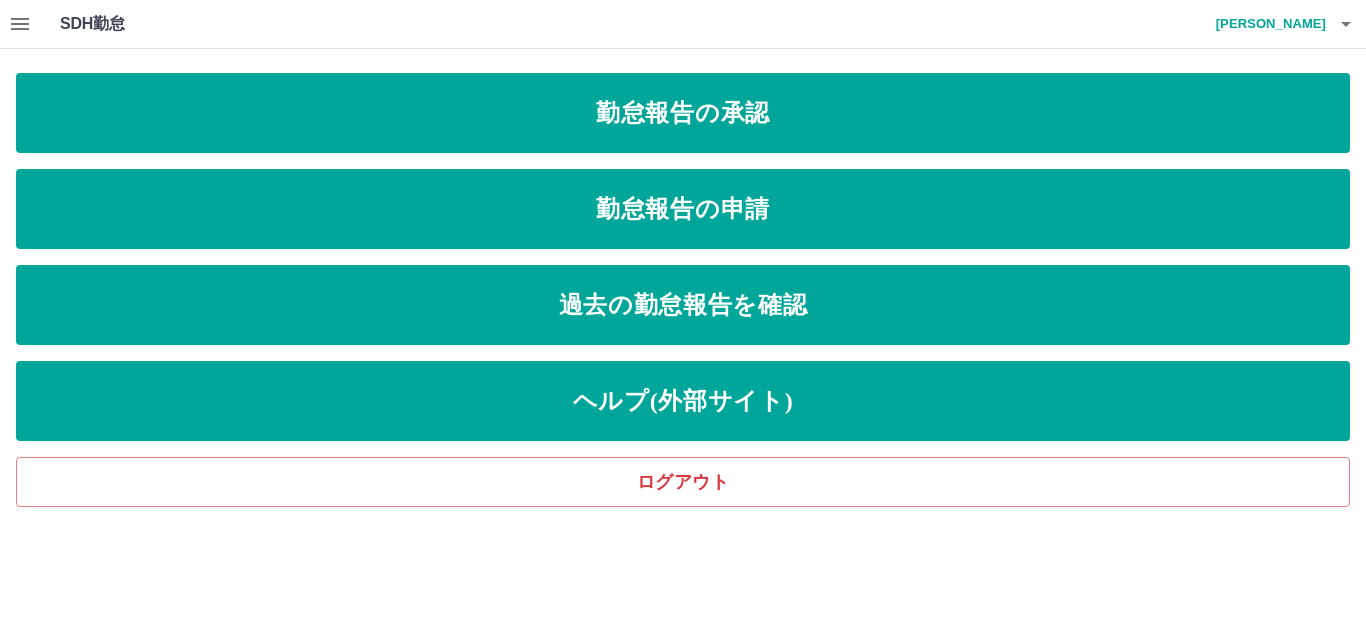 click 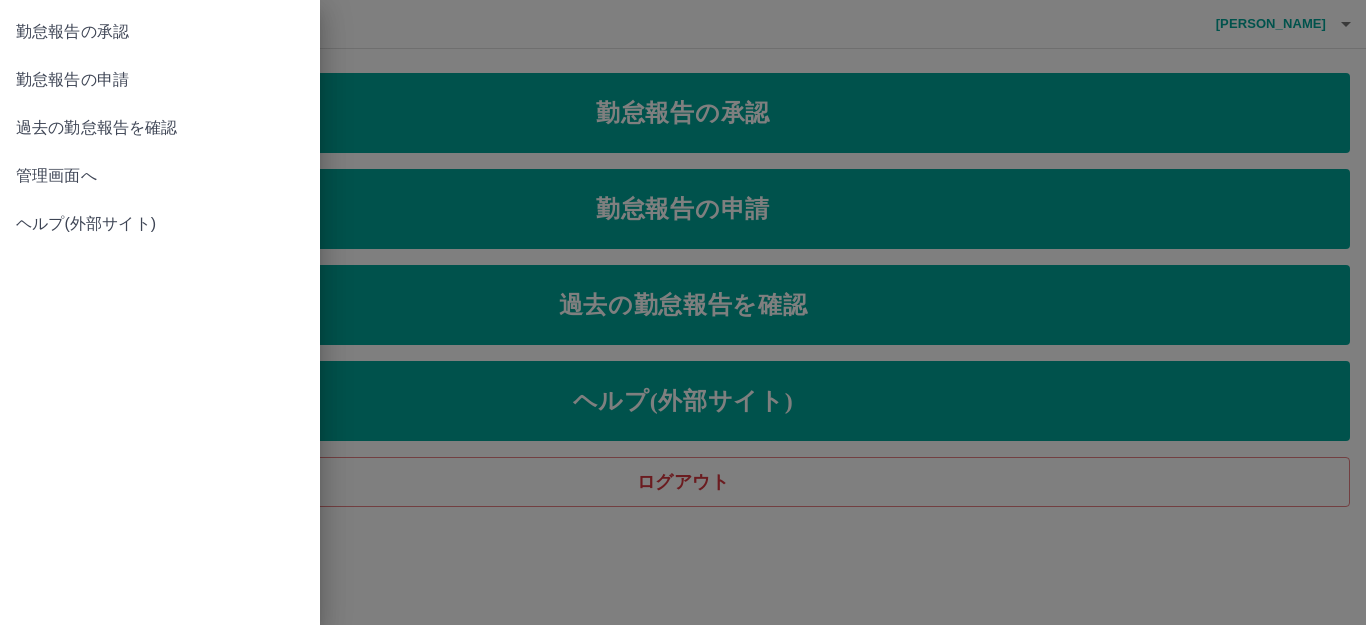 click at bounding box center (683, 312) 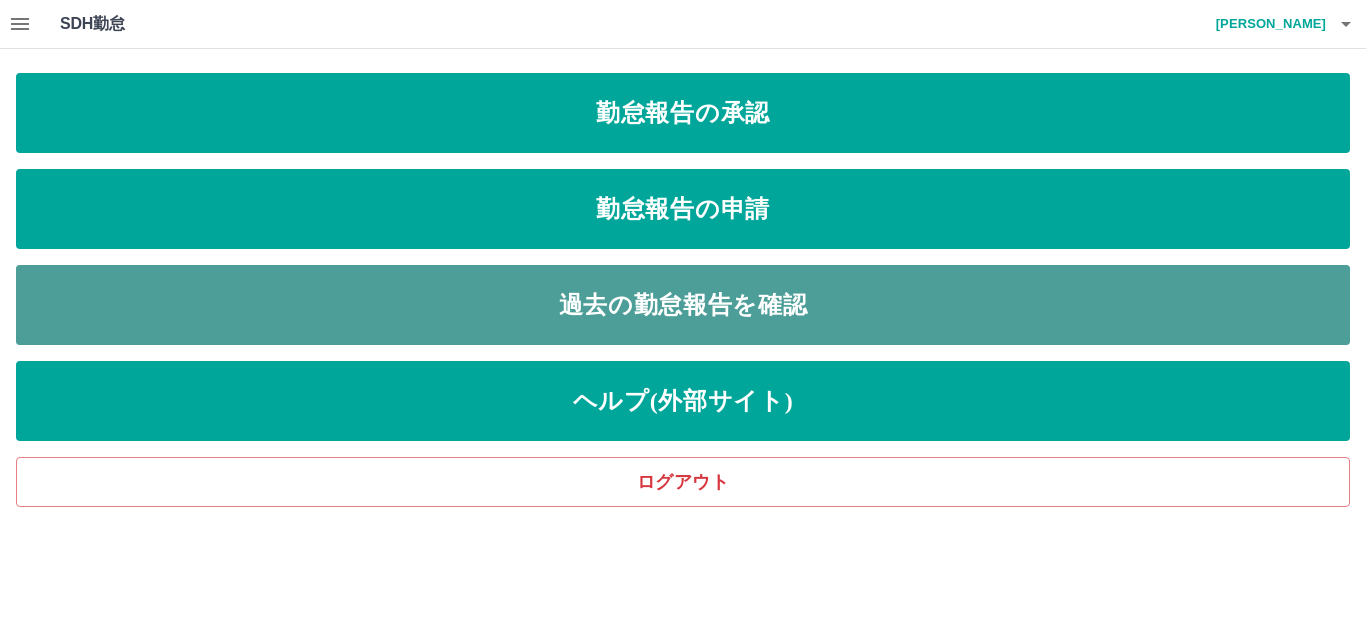 click on "過去の勤怠報告を確認" at bounding box center (683, 305) 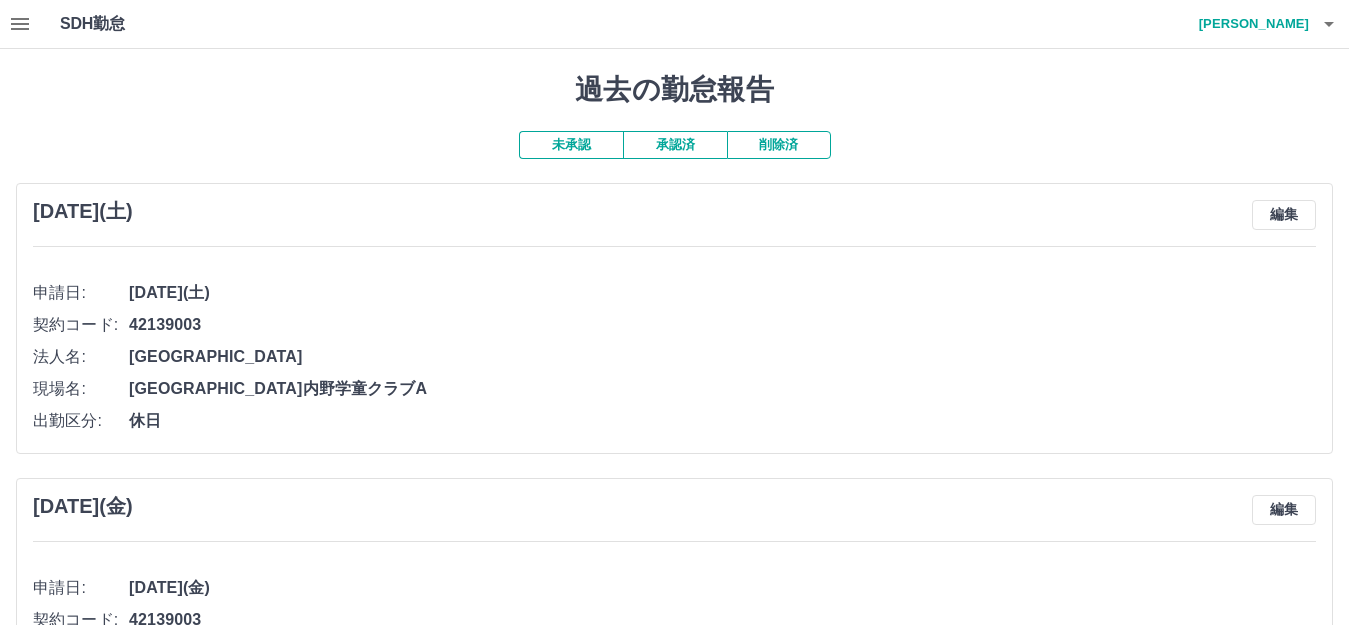 click on "承認済" at bounding box center [675, 145] 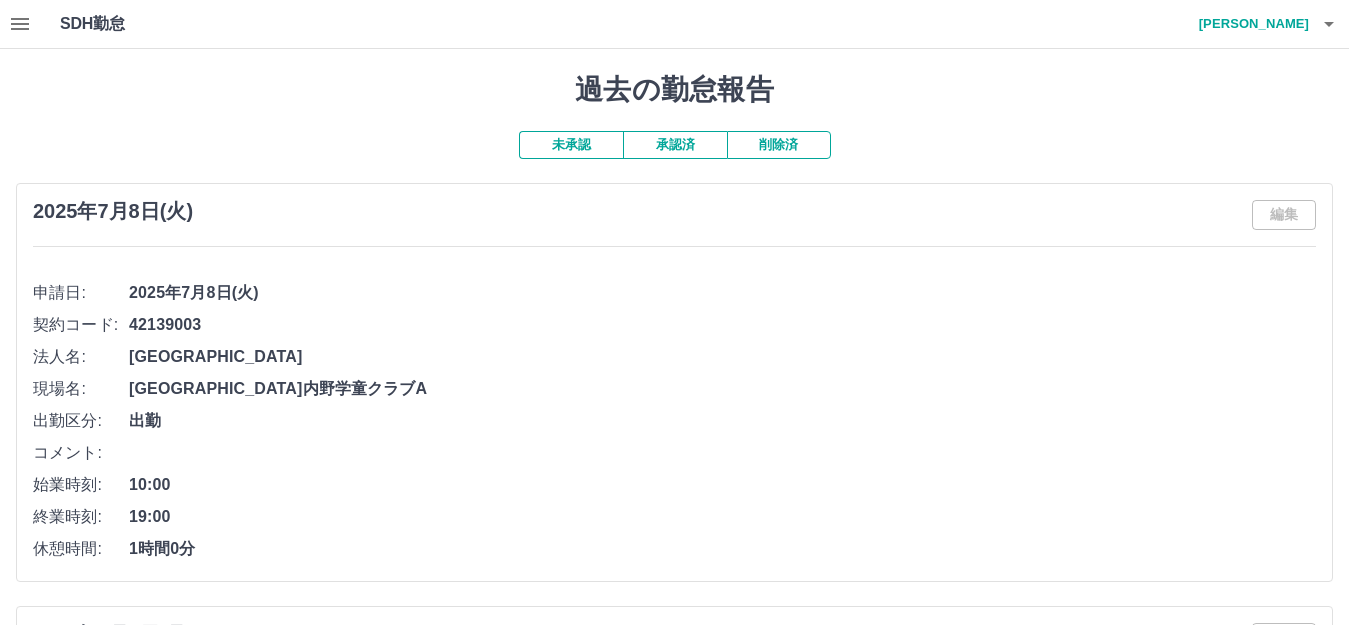 click 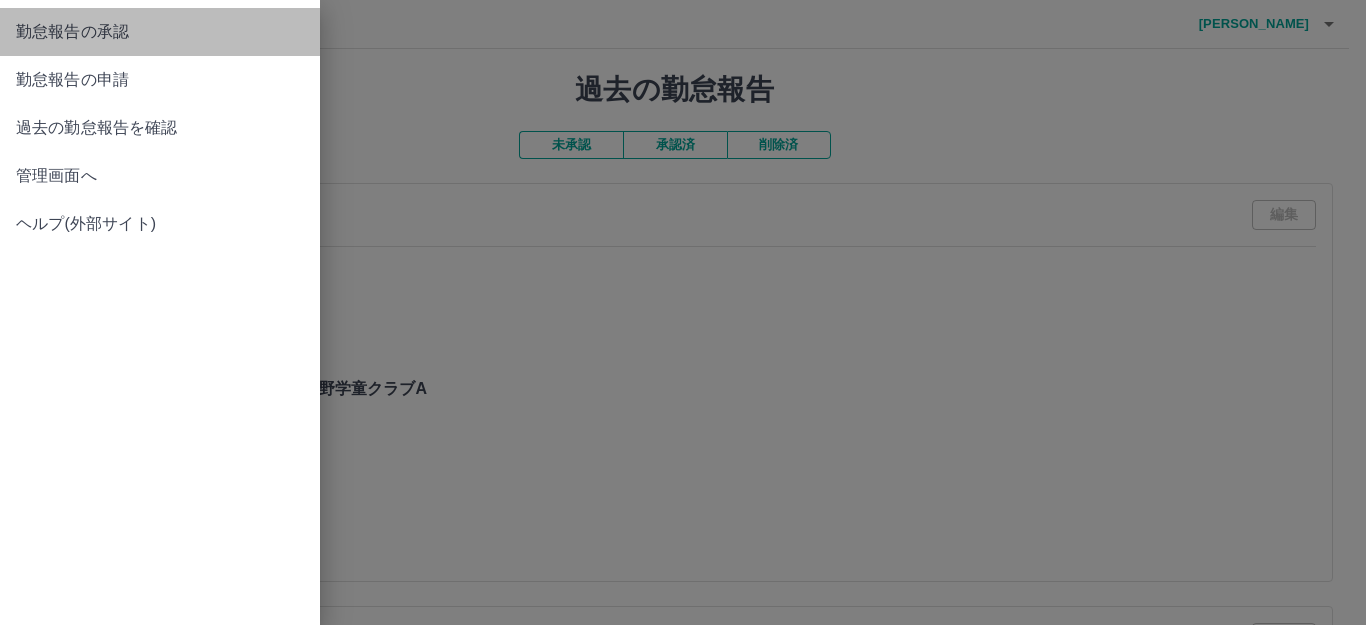 click on "勤怠報告の承認" at bounding box center [160, 32] 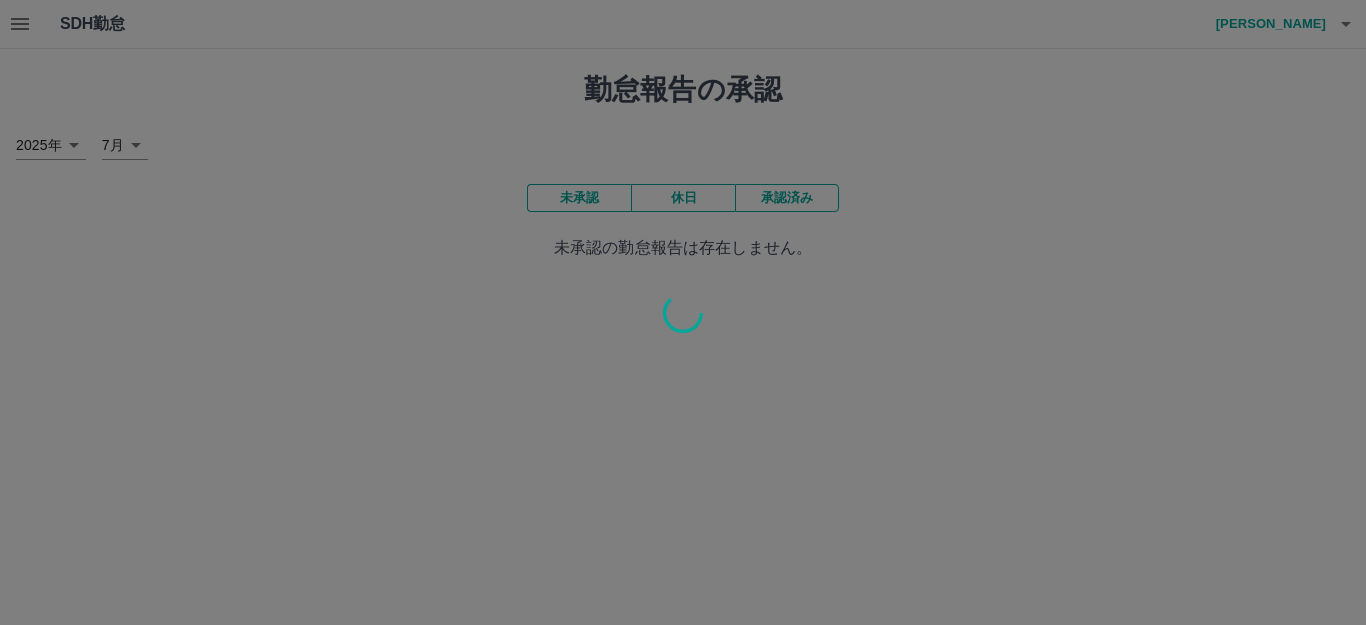 click at bounding box center [683, 312] 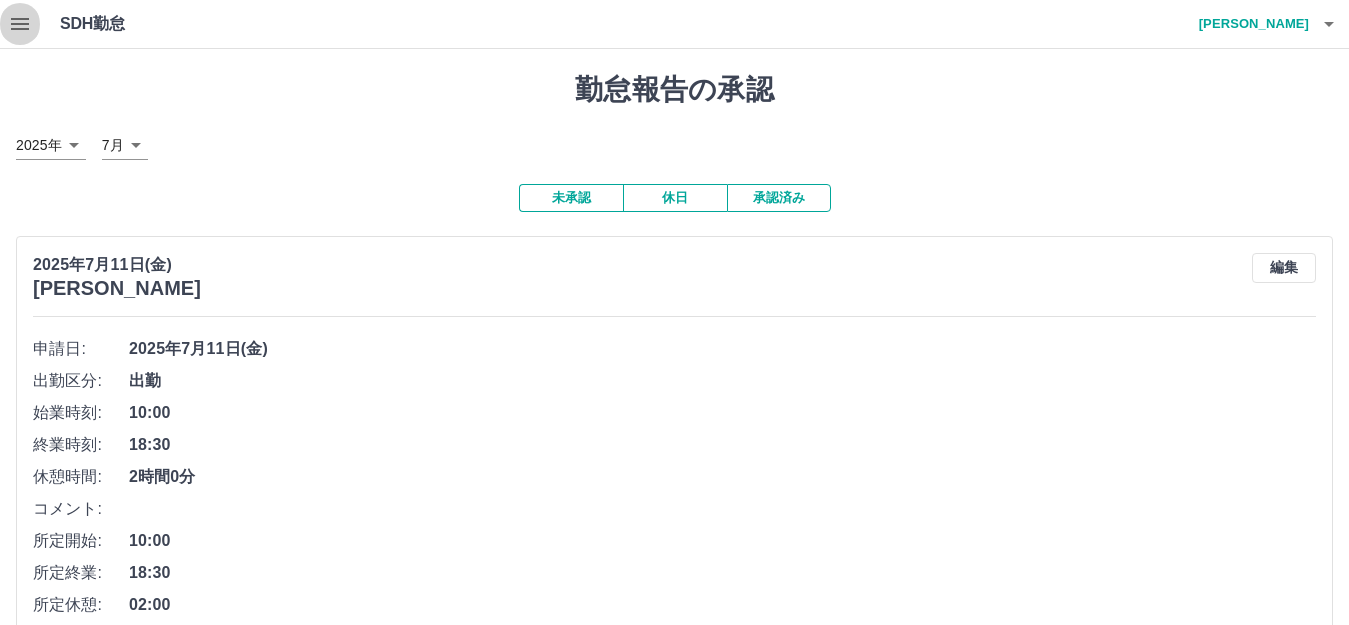 click 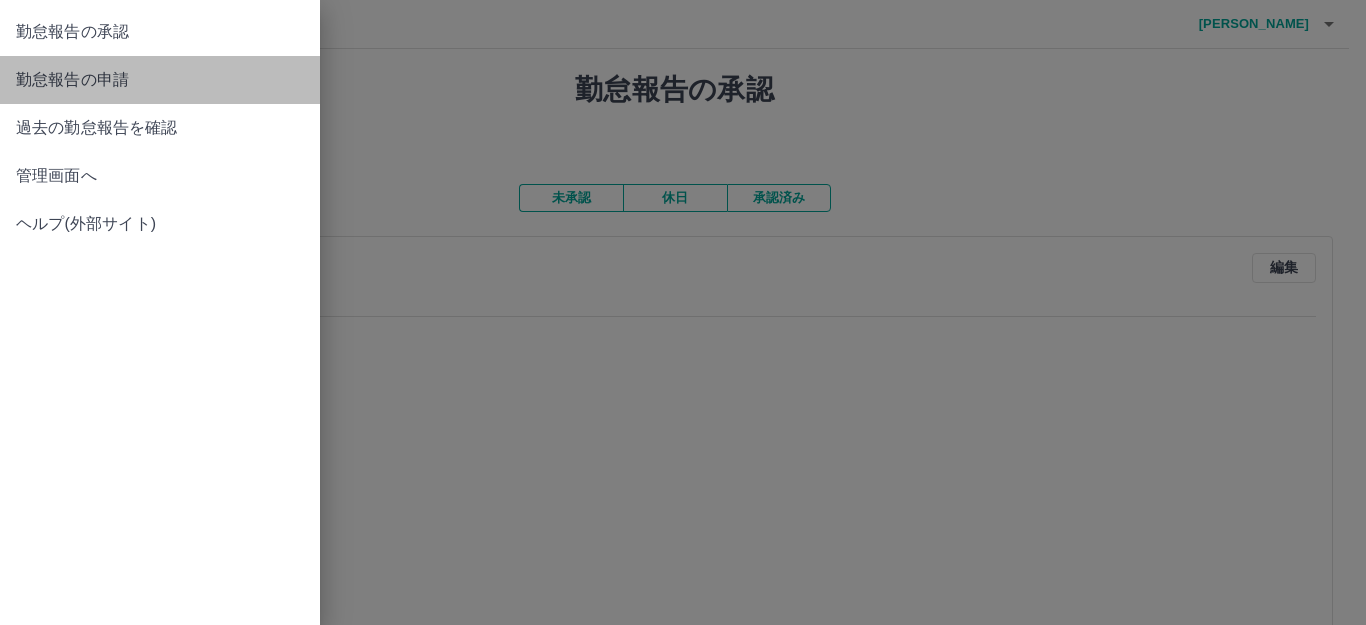 click on "勤怠報告の申請" at bounding box center [160, 80] 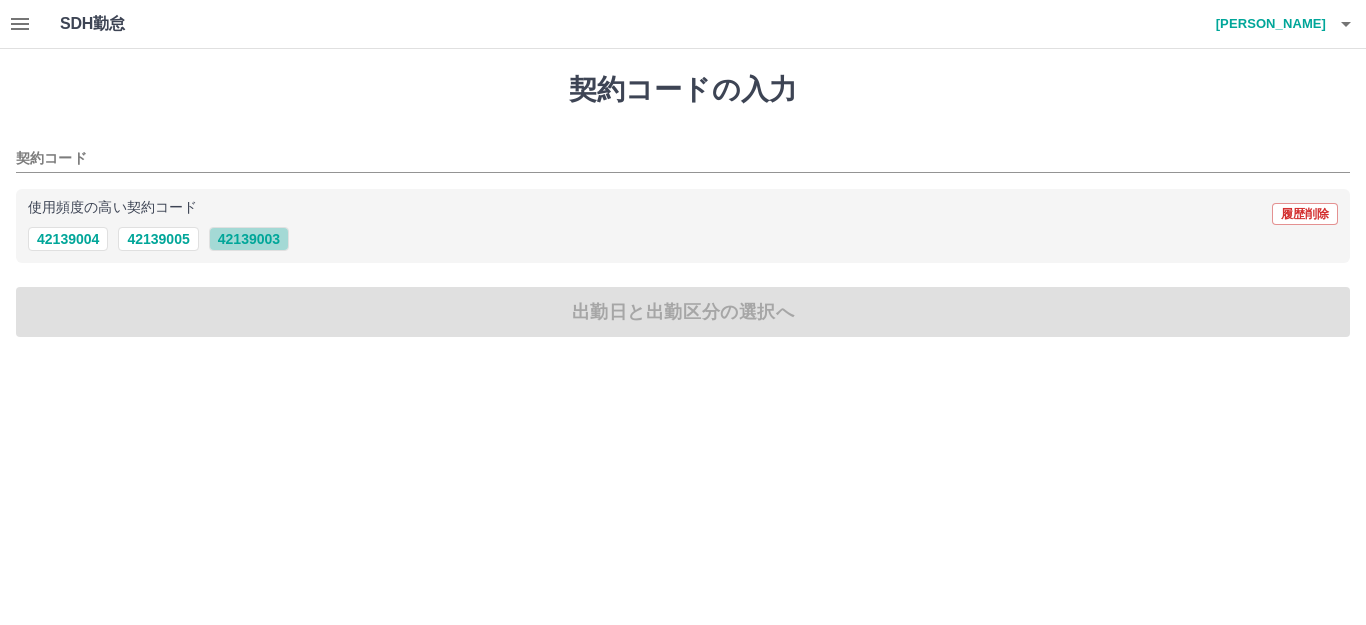 click on "42139003" at bounding box center (249, 239) 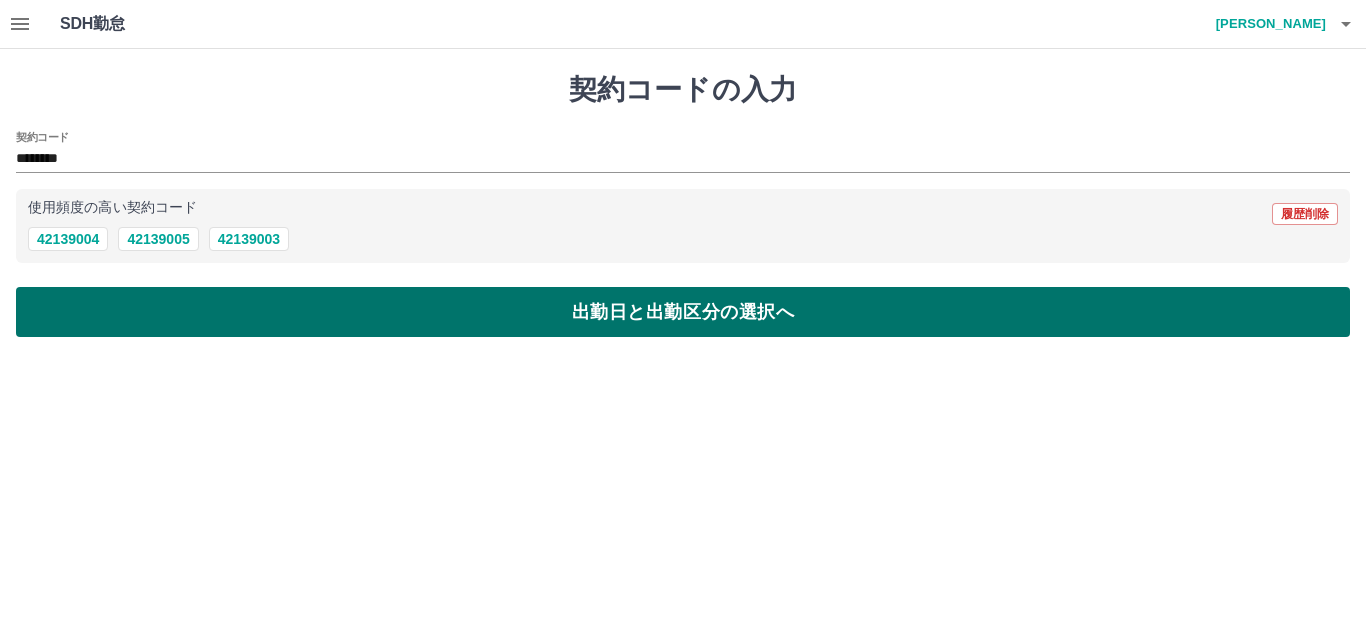 click on "出勤日と出勤区分の選択へ" at bounding box center [683, 312] 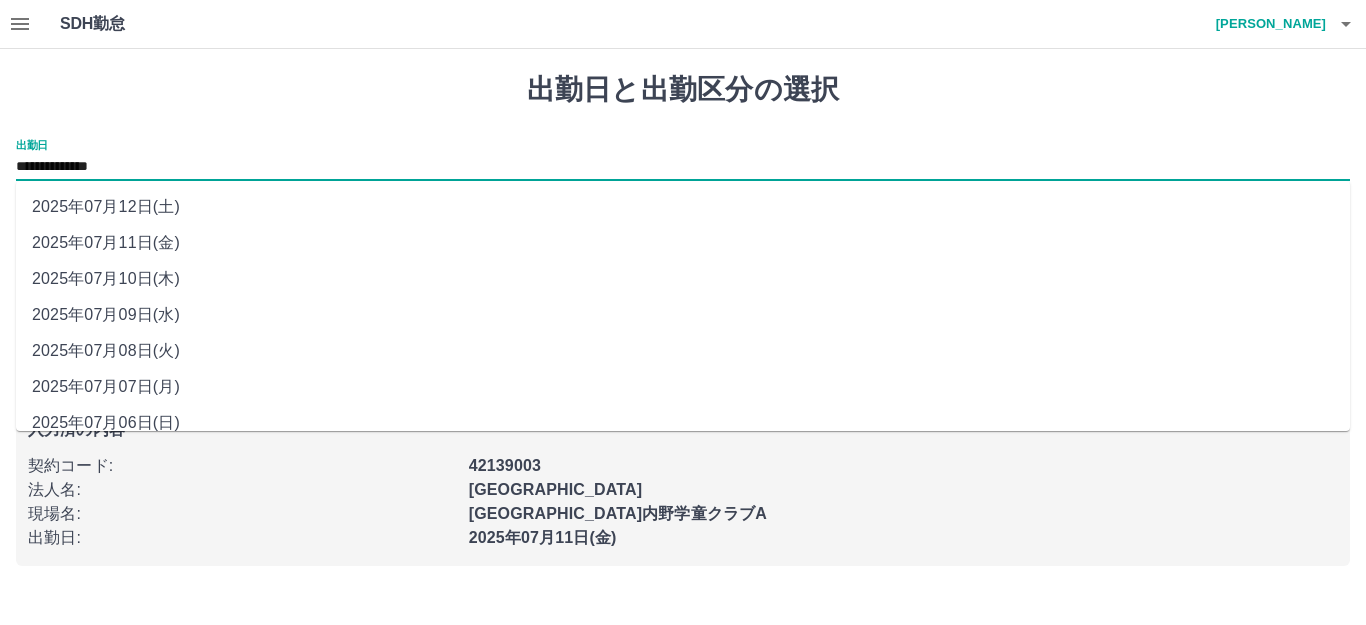 click on "**********" at bounding box center (683, 167) 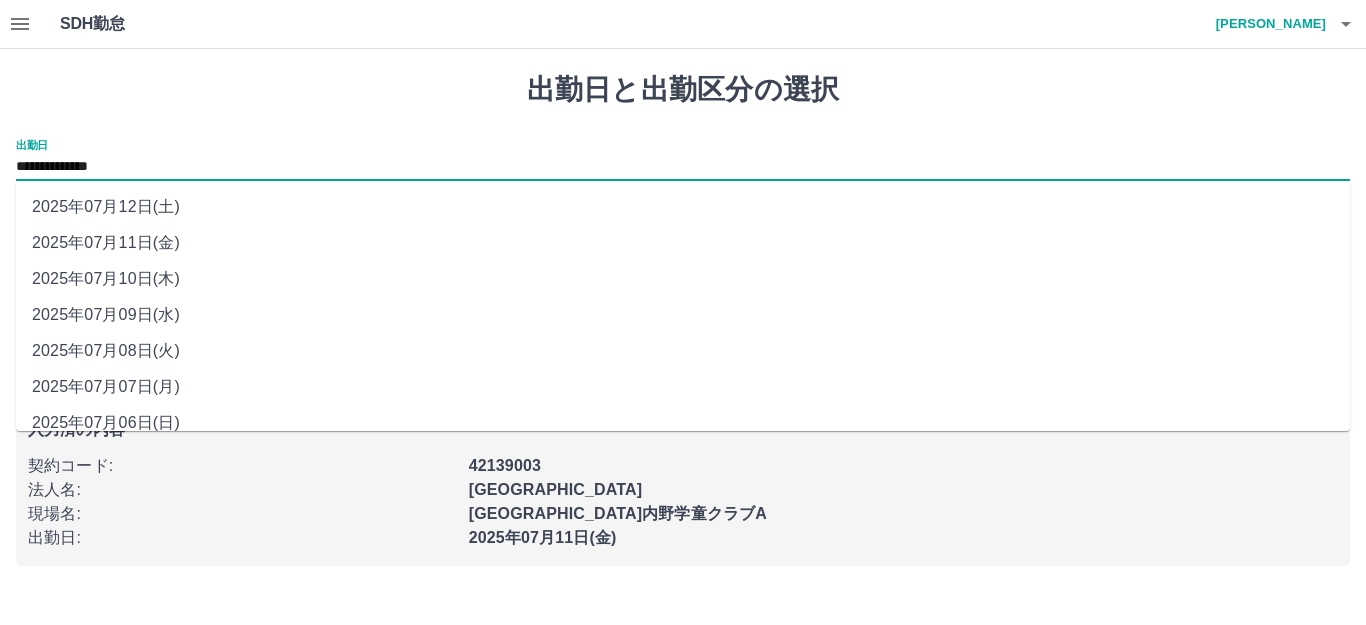 click on "2025年07月09日(水)" at bounding box center (683, 315) 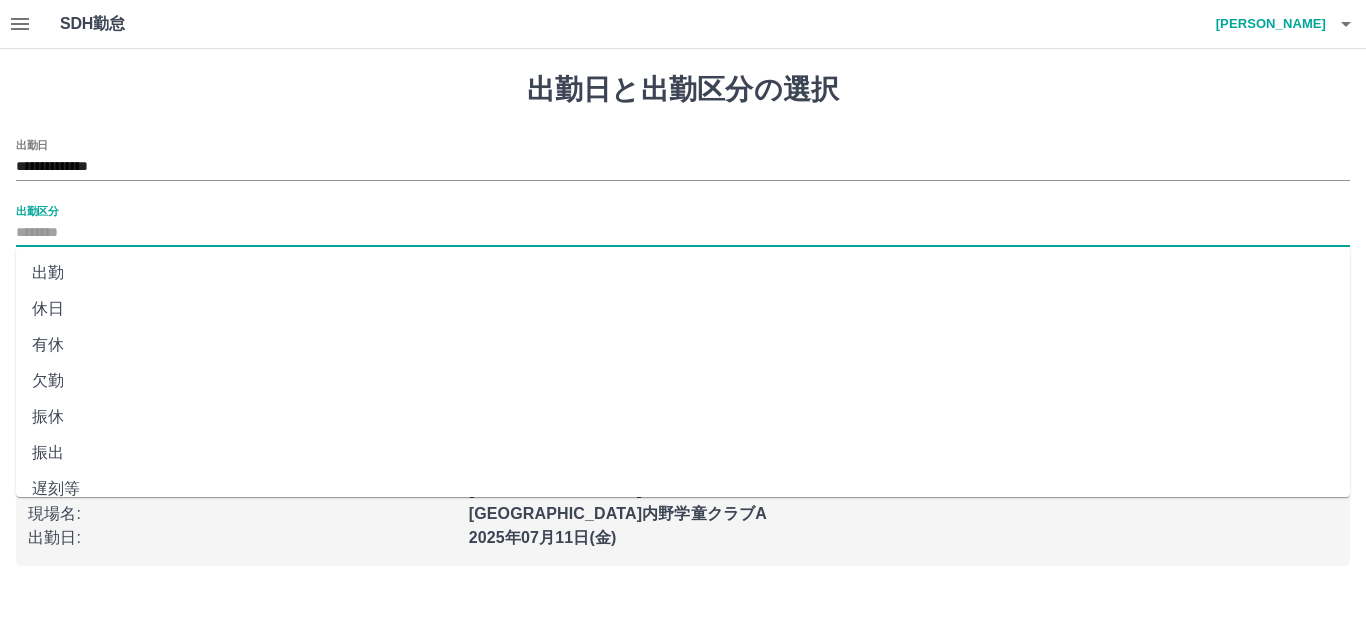 click on "出勤区分" at bounding box center (683, 233) 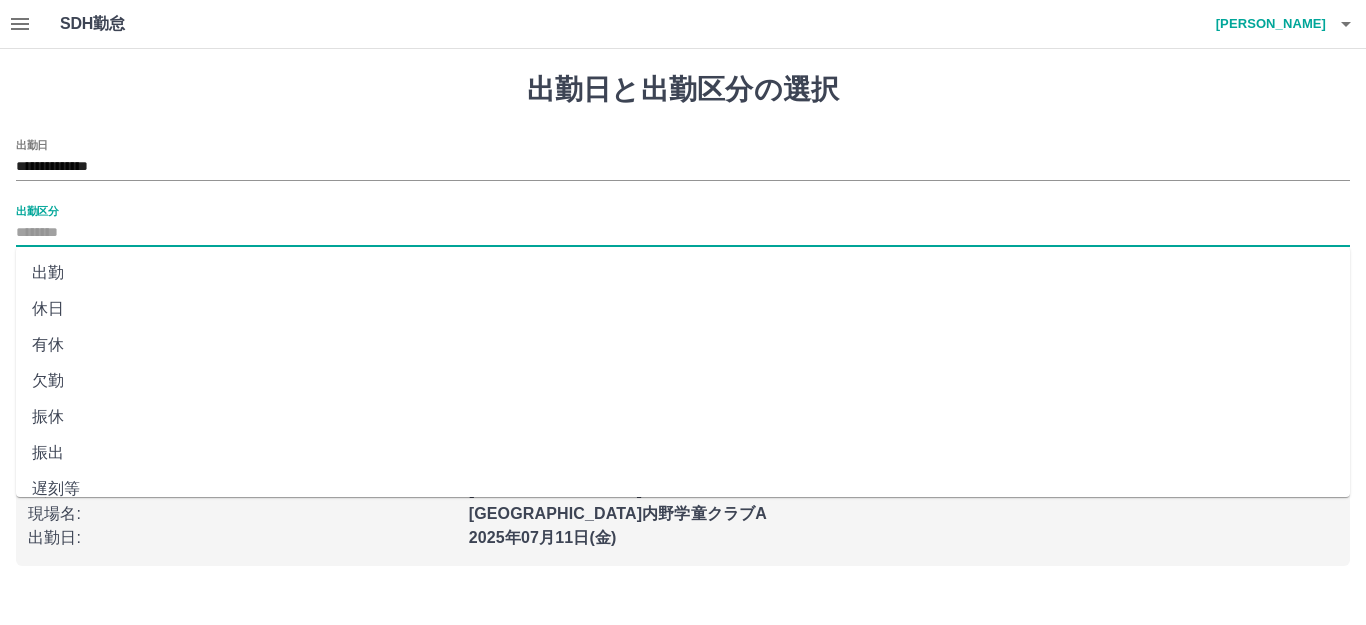 click on "出勤" at bounding box center [683, 273] 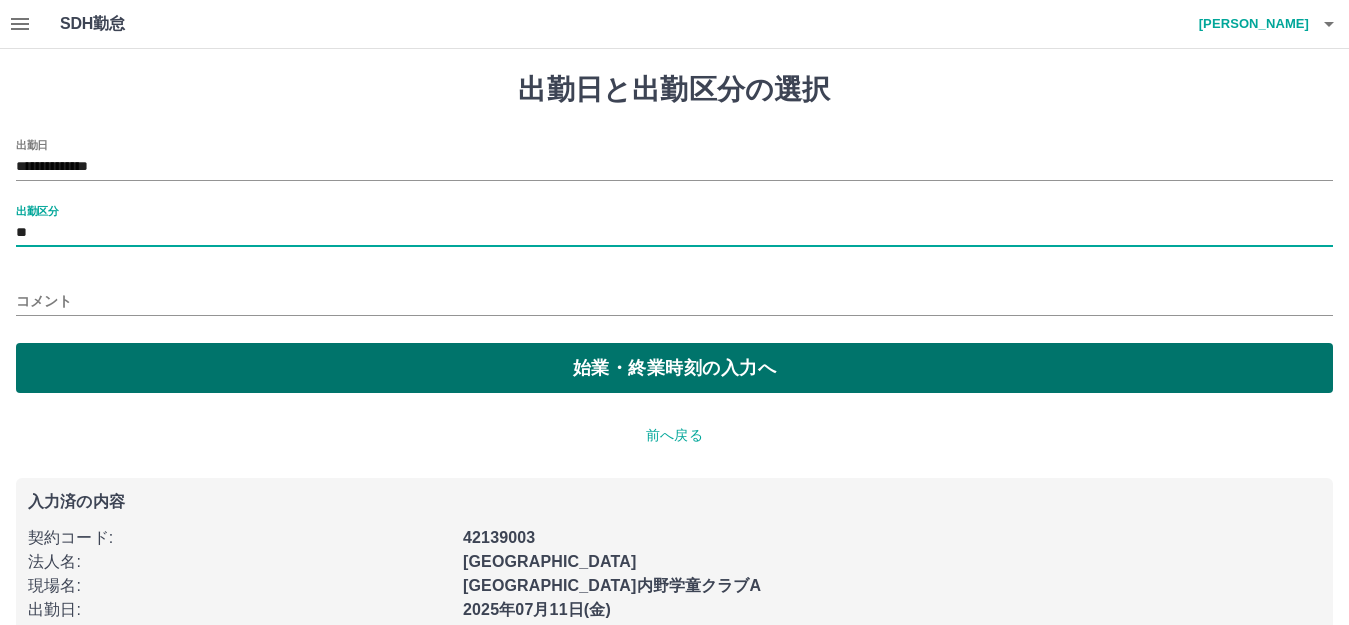 click on "始業・終業時刻の入力へ" at bounding box center (674, 368) 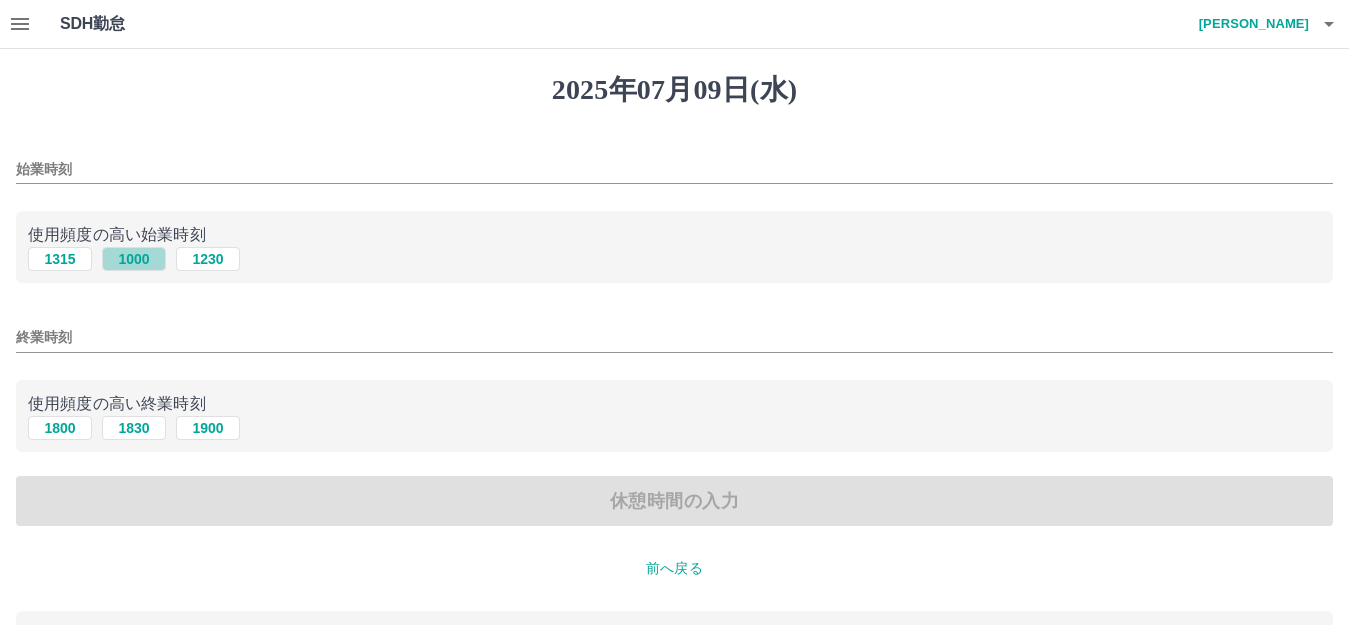 click on "1000" at bounding box center [134, 259] 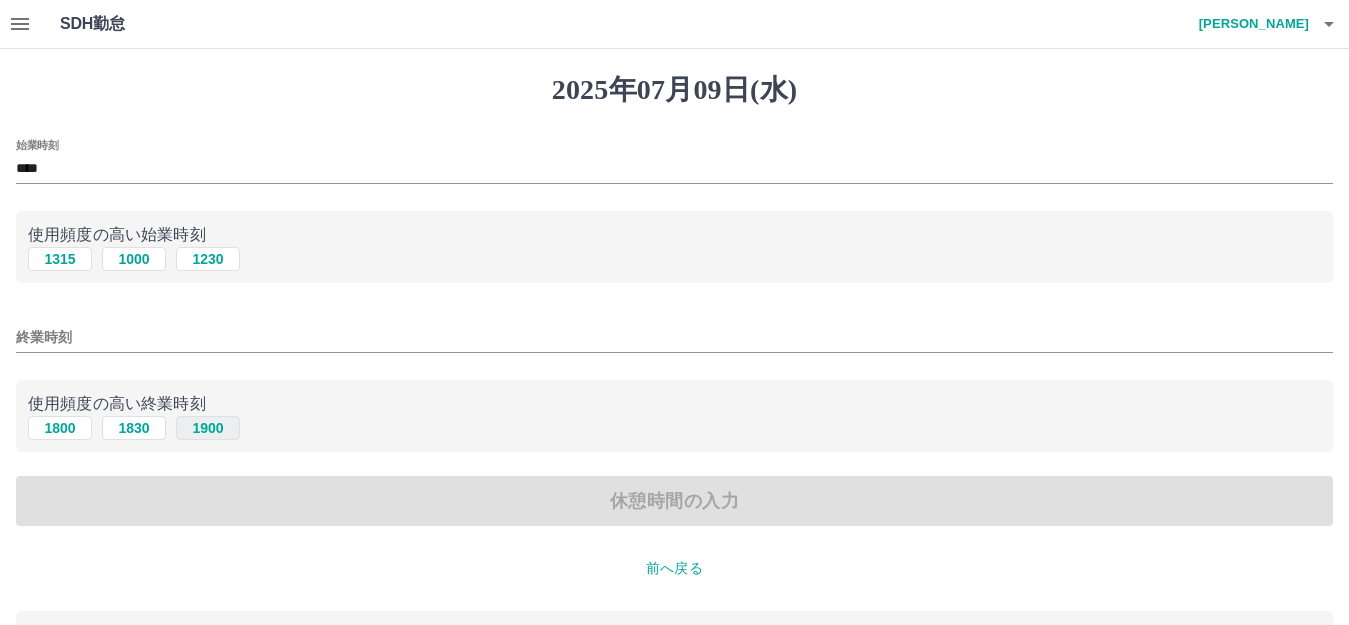 click on "1900" at bounding box center (208, 428) 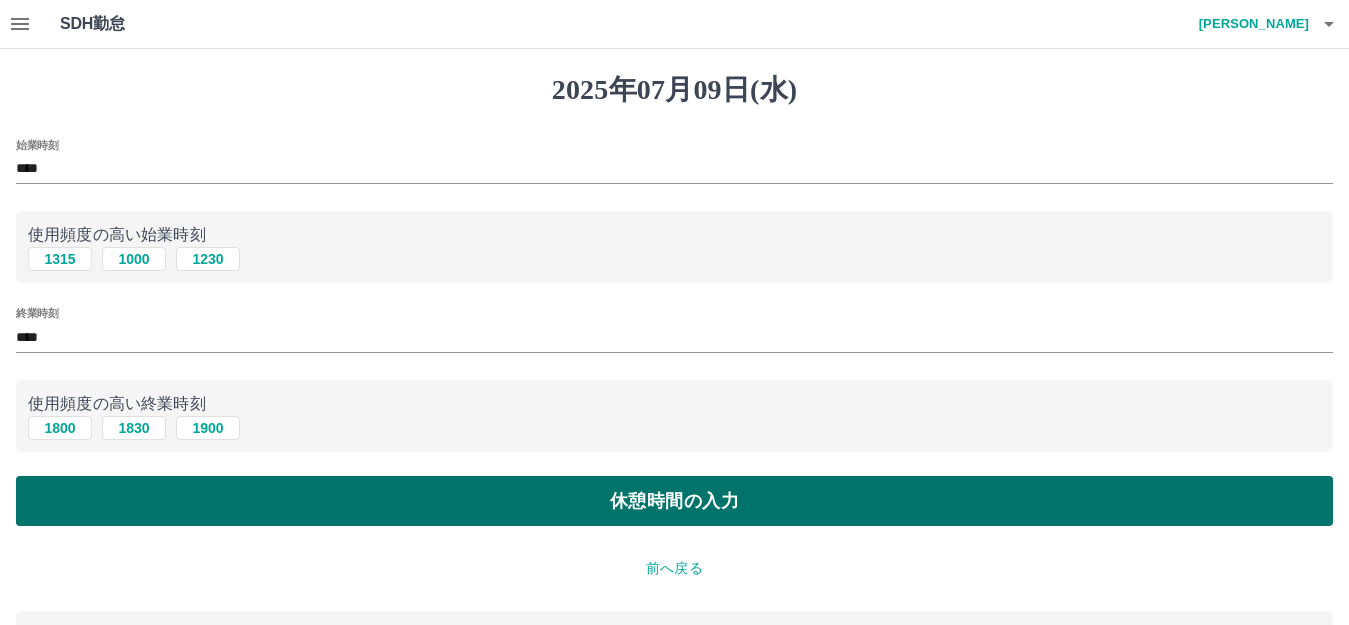 click on "休憩時間の入力" at bounding box center [674, 501] 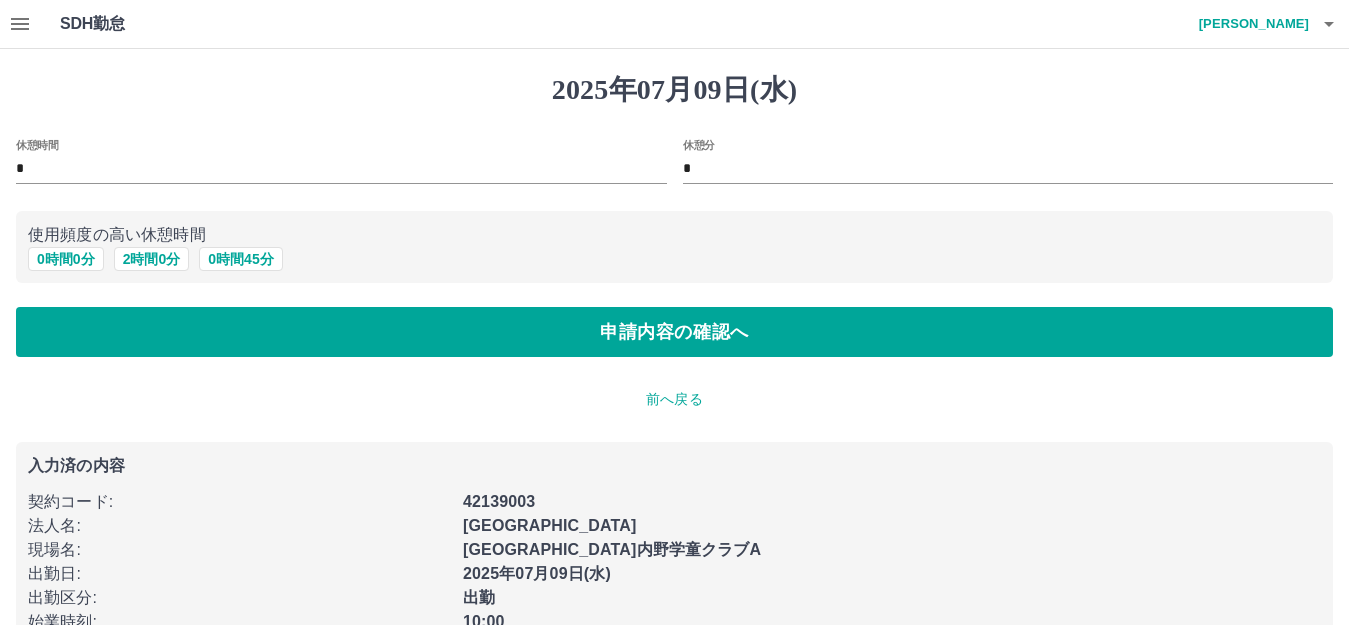 click on "*" at bounding box center (341, 169) 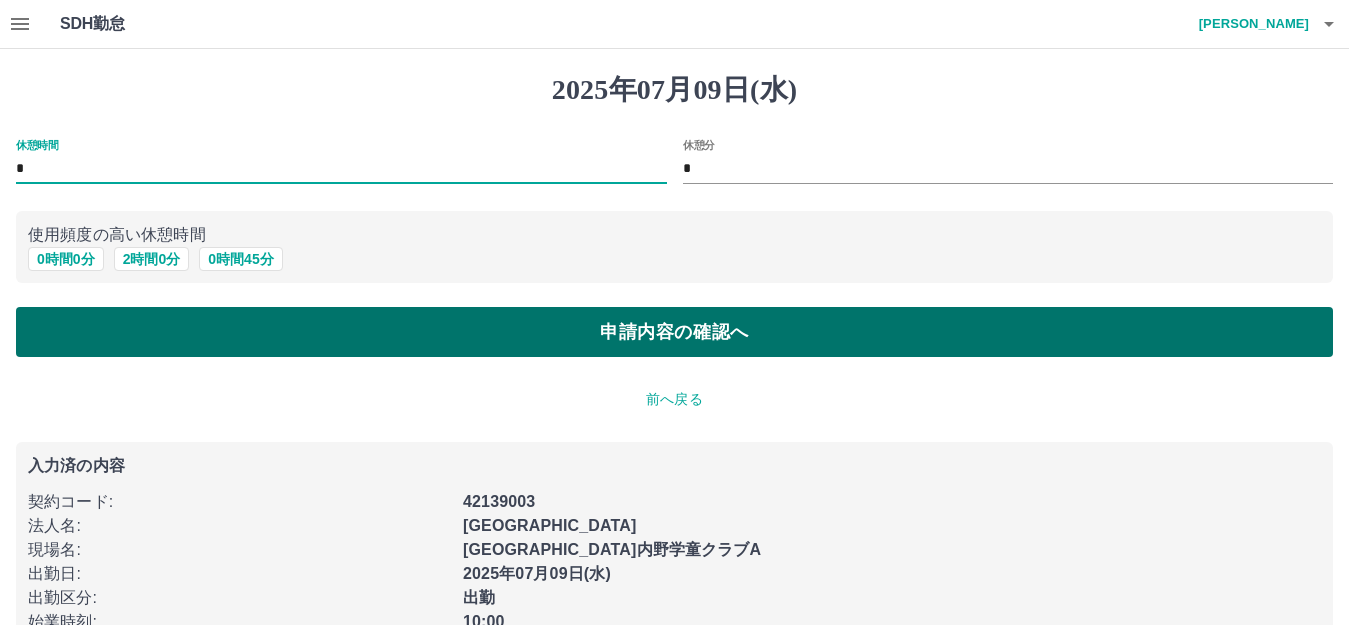 type on "*" 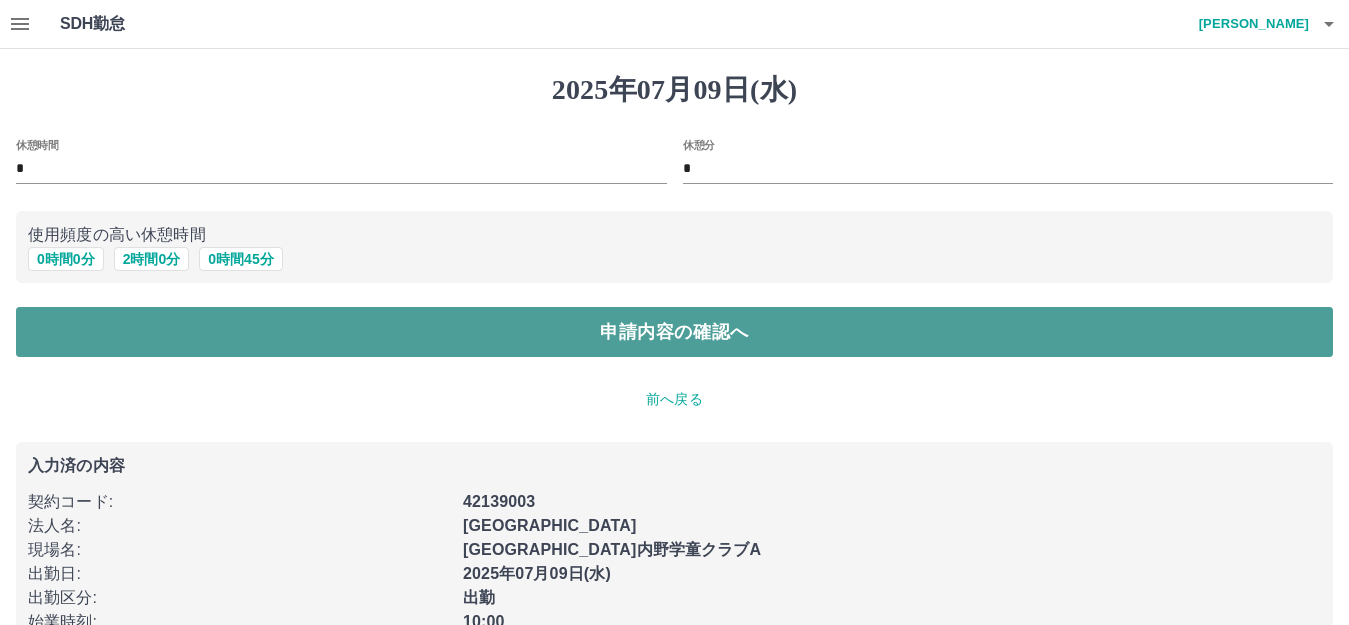 click on "申請内容の確認へ" at bounding box center [674, 332] 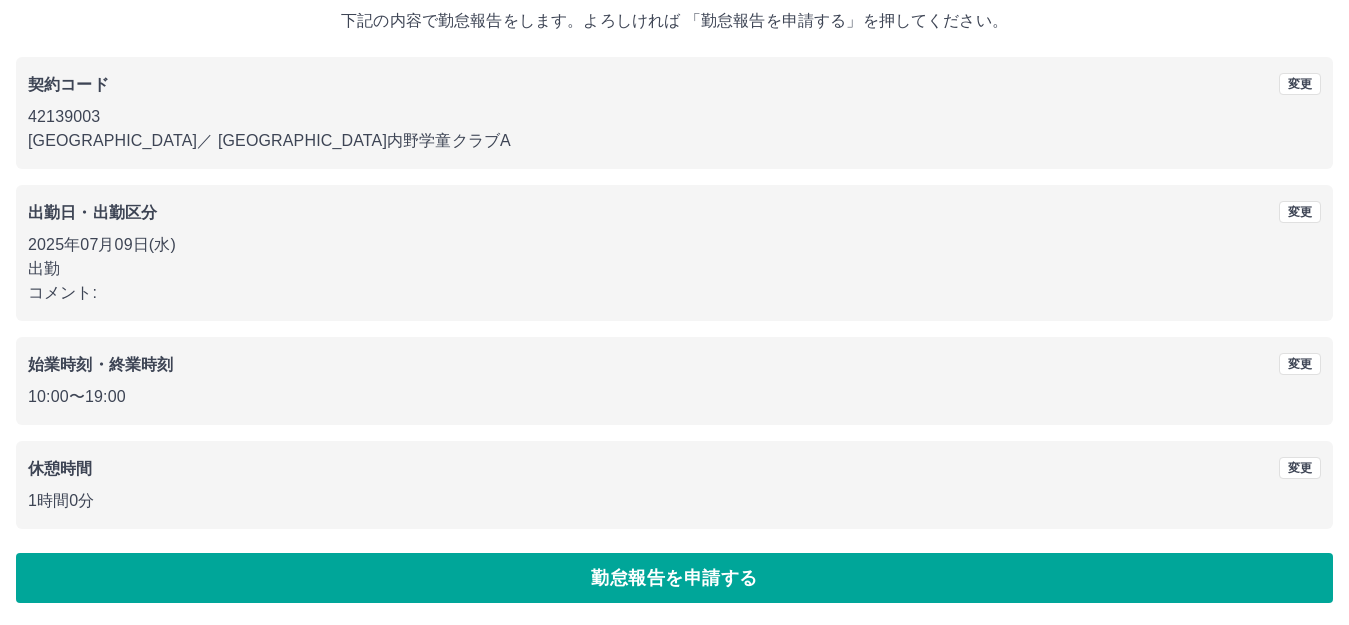 scroll, scrollTop: 124, scrollLeft: 0, axis: vertical 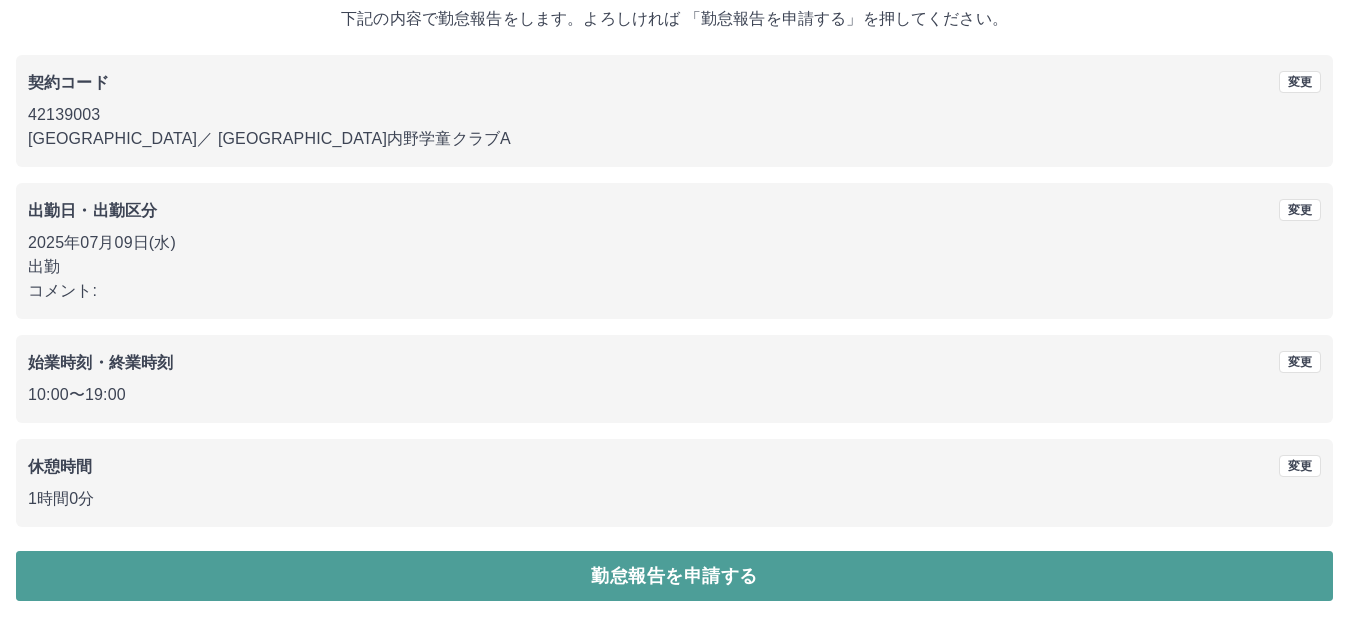 click on "勤怠報告を申請する" at bounding box center [674, 576] 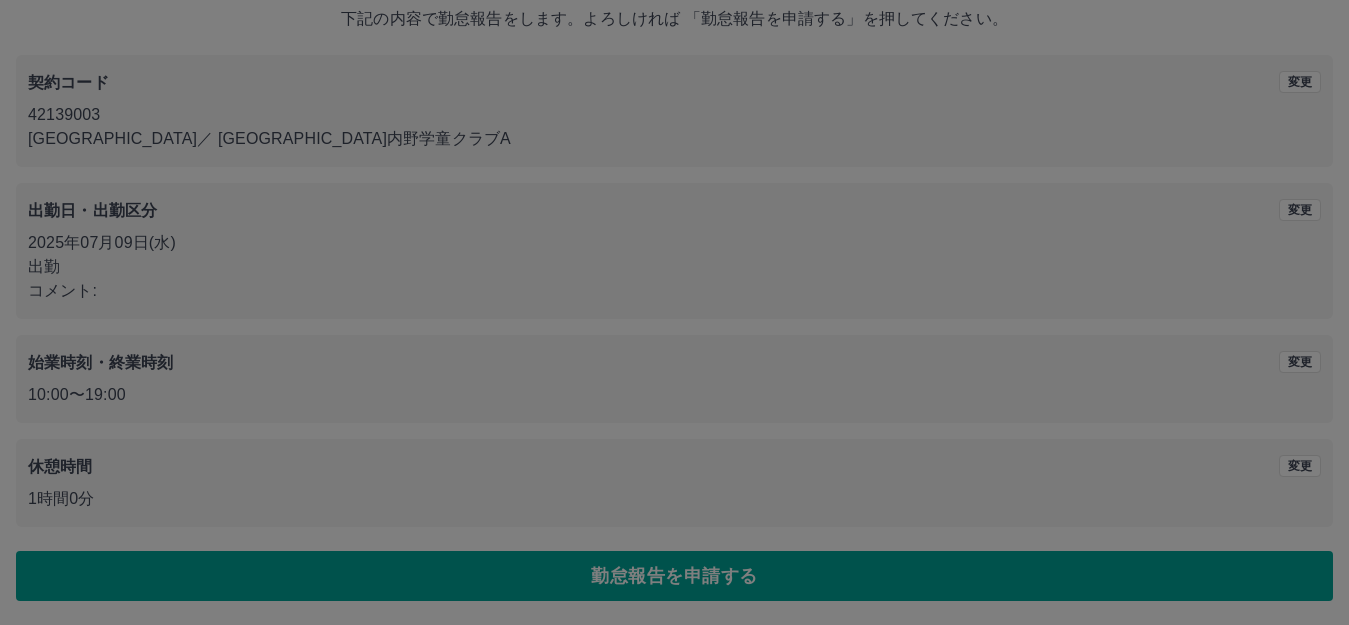 scroll, scrollTop: 0, scrollLeft: 0, axis: both 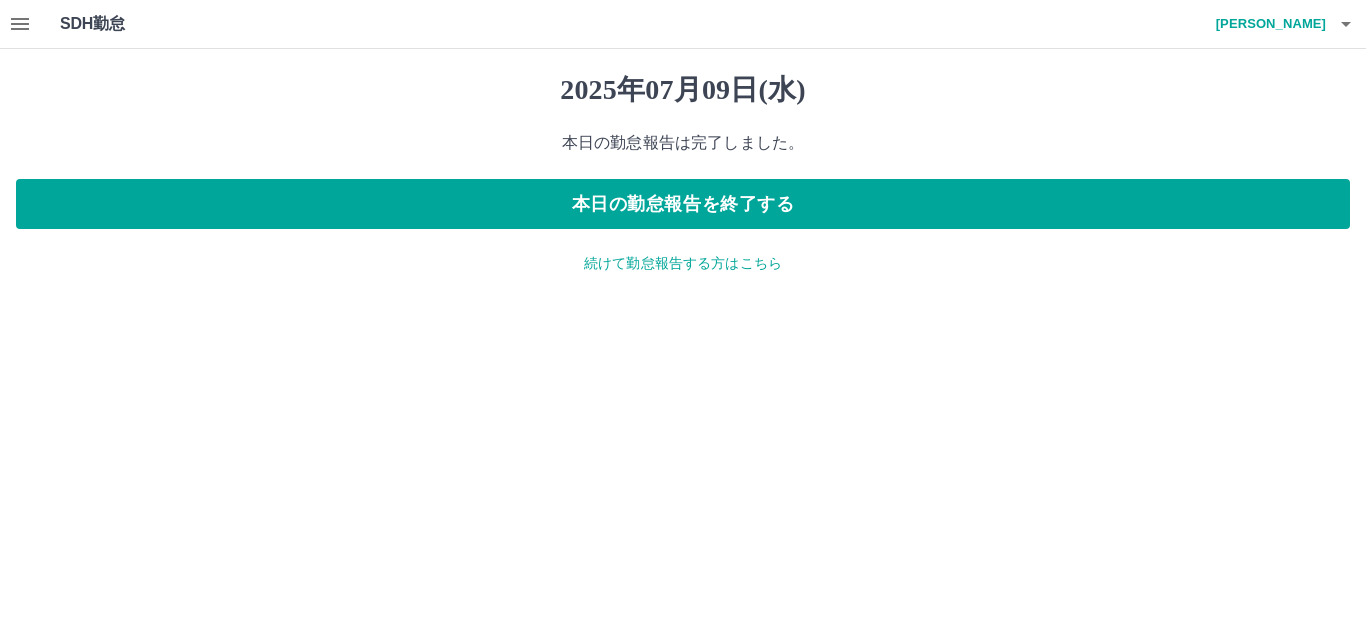 click on "続けて勤怠報告する方はこちら" at bounding box center [683, 263] 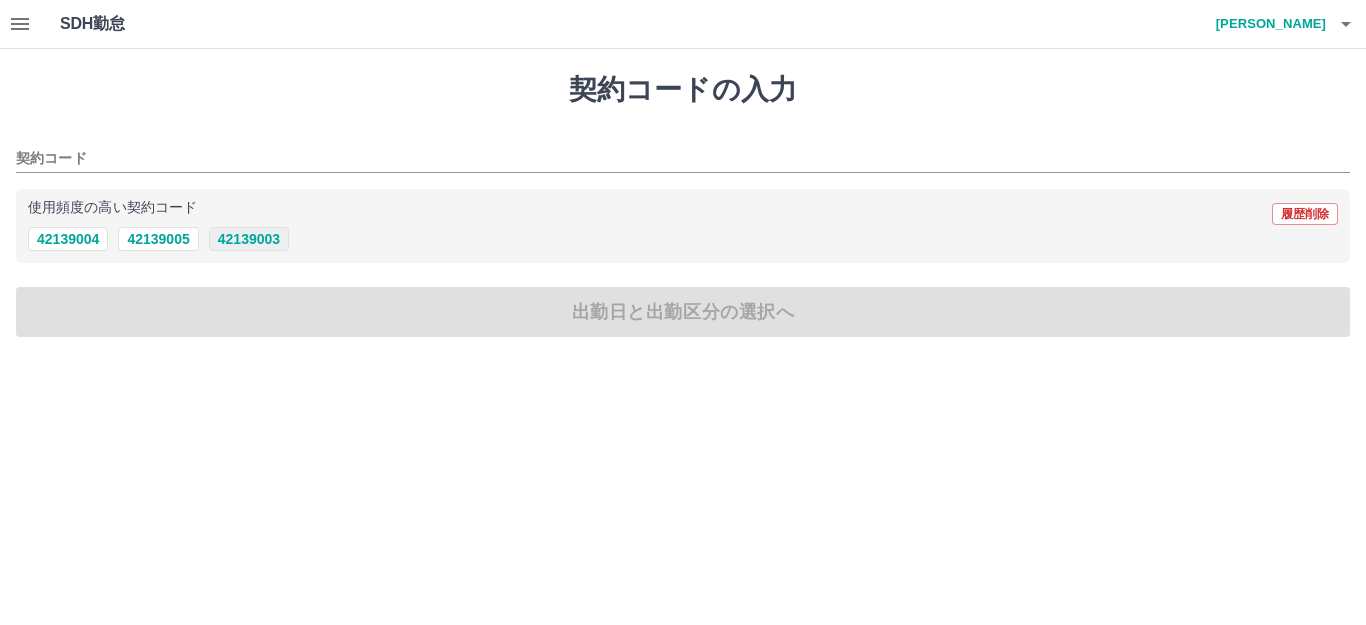 drag, startPoint x: 236, startPoint y: 240, endPoint x: 236, endPoint y: 251, distance: 11 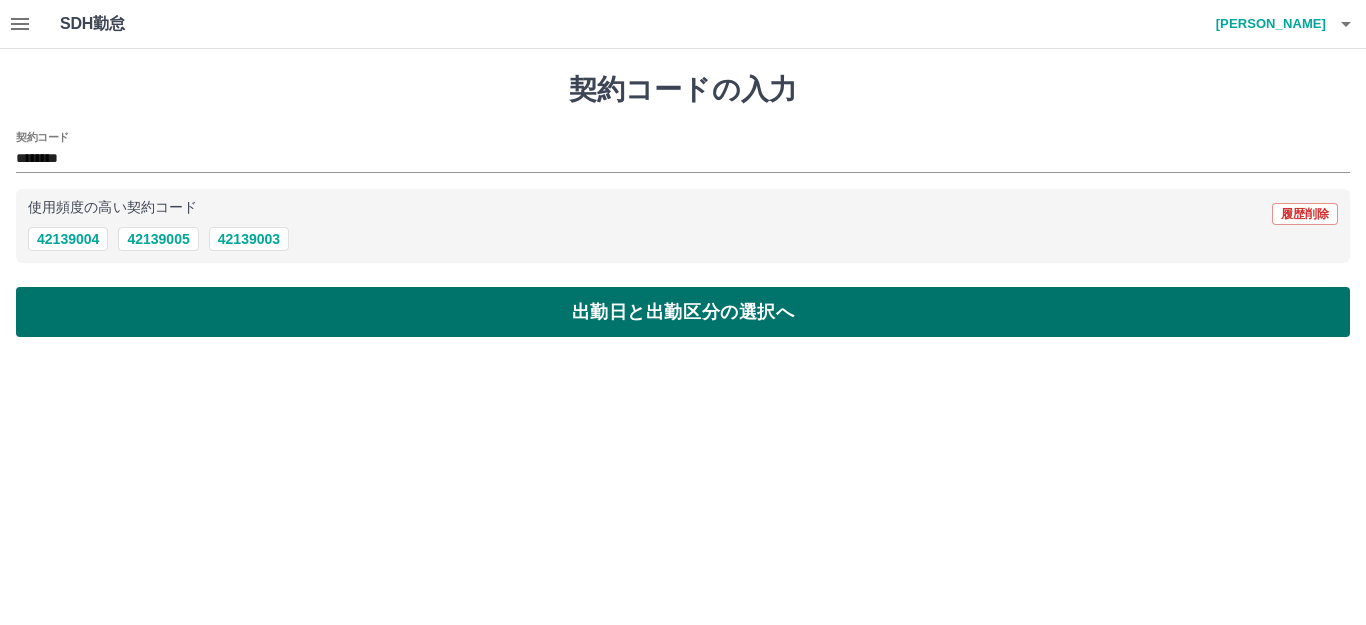 click on "出勤日と出勤区分の選択へ" at bounding box center (683, 312) 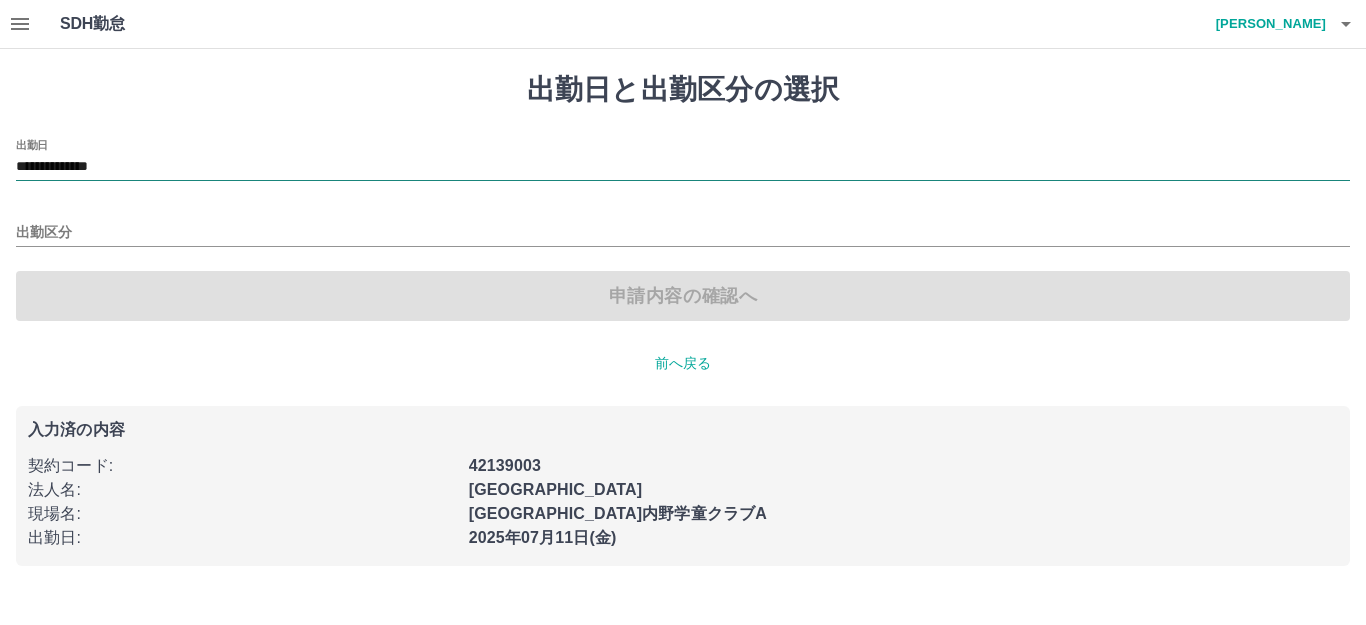 click on "**********" at bounding box center [683, 167] 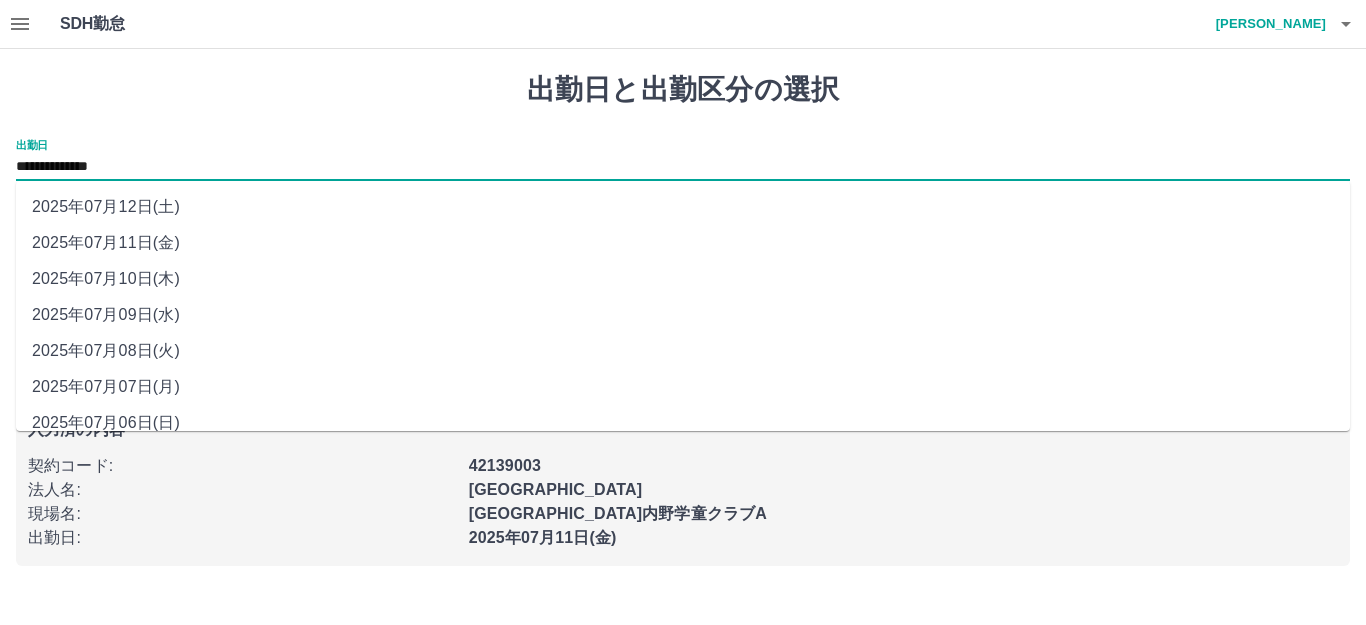 click on "2025年07月10日(木)" at bounding box center (683, 279) 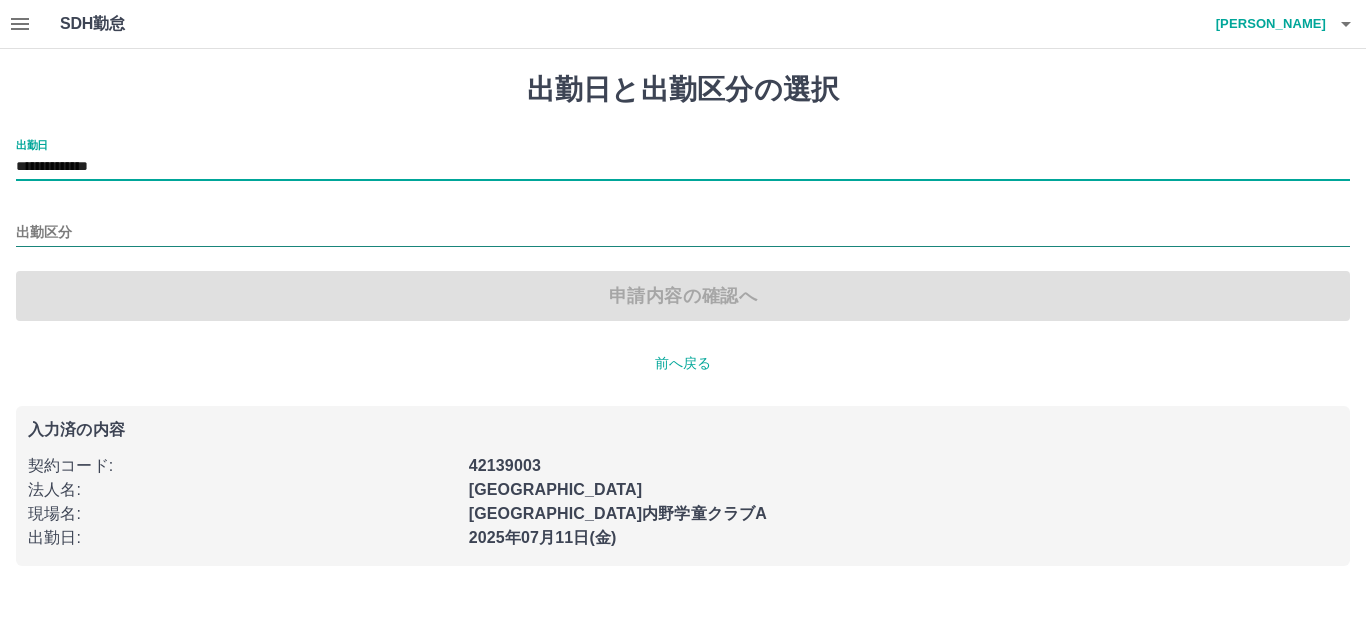 click on "出勤区分" at bounding box center [683, 233] 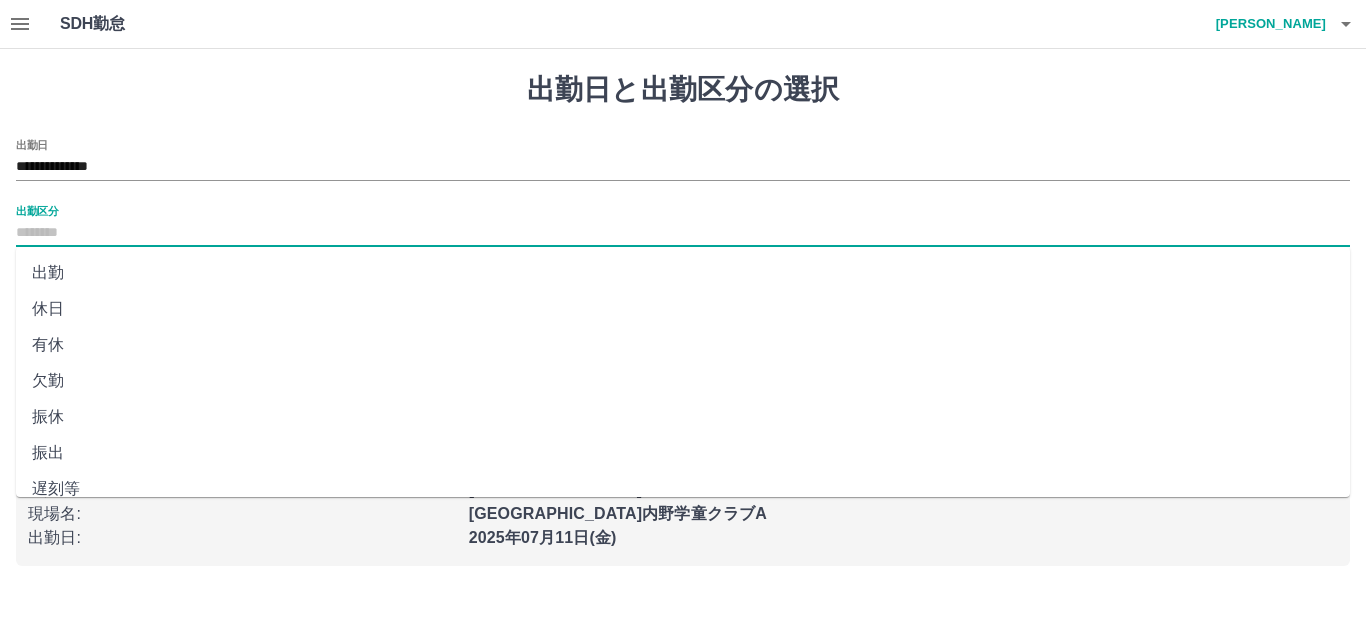 click on "有休" at bounding box center (683, 345) 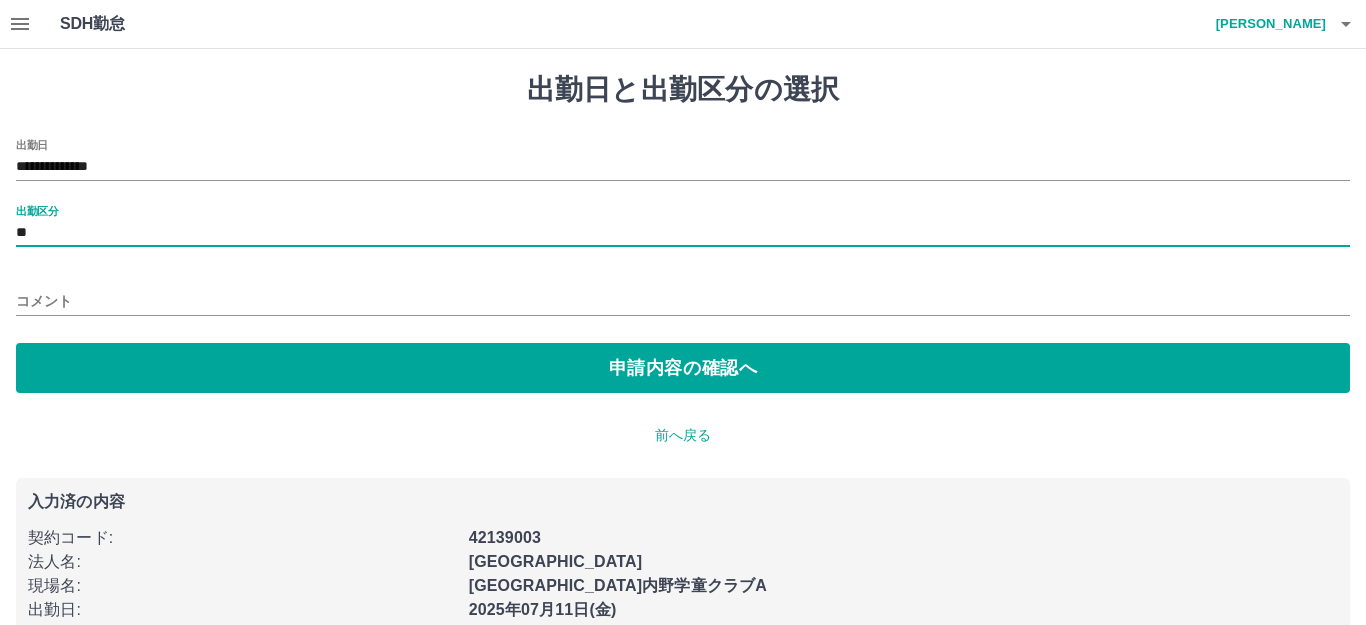type on "**" 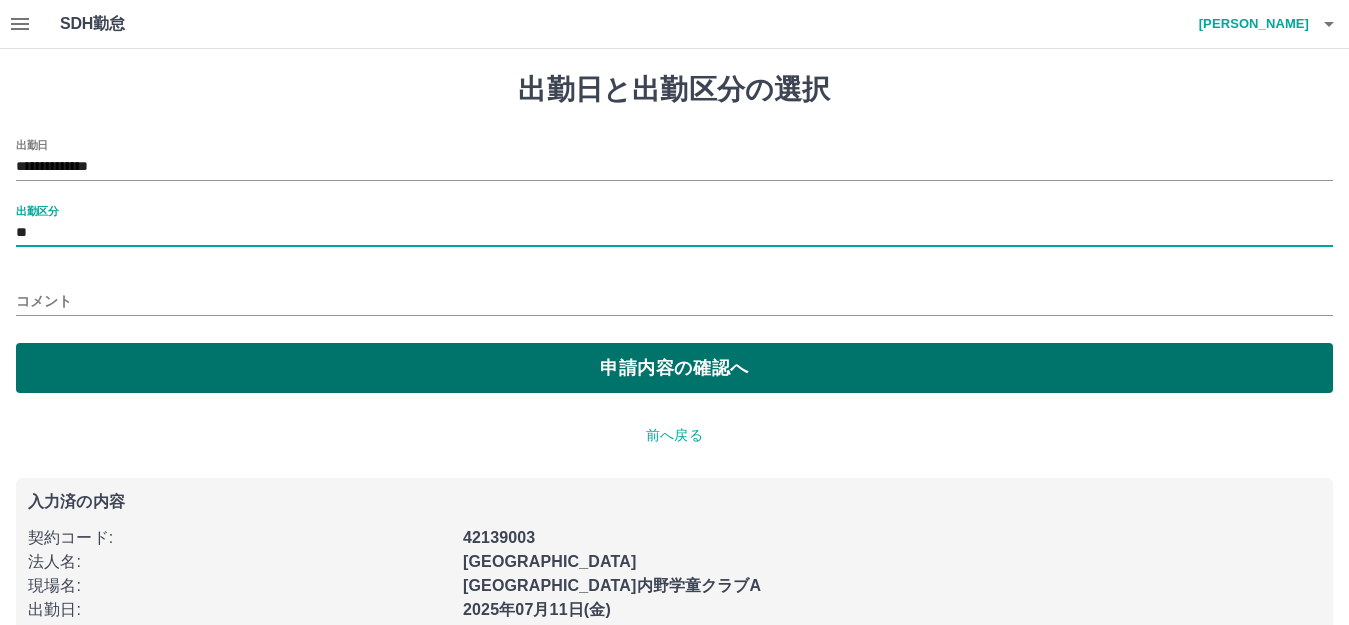 click on "申請内容の確認へ" at bounding box center (674, 368) 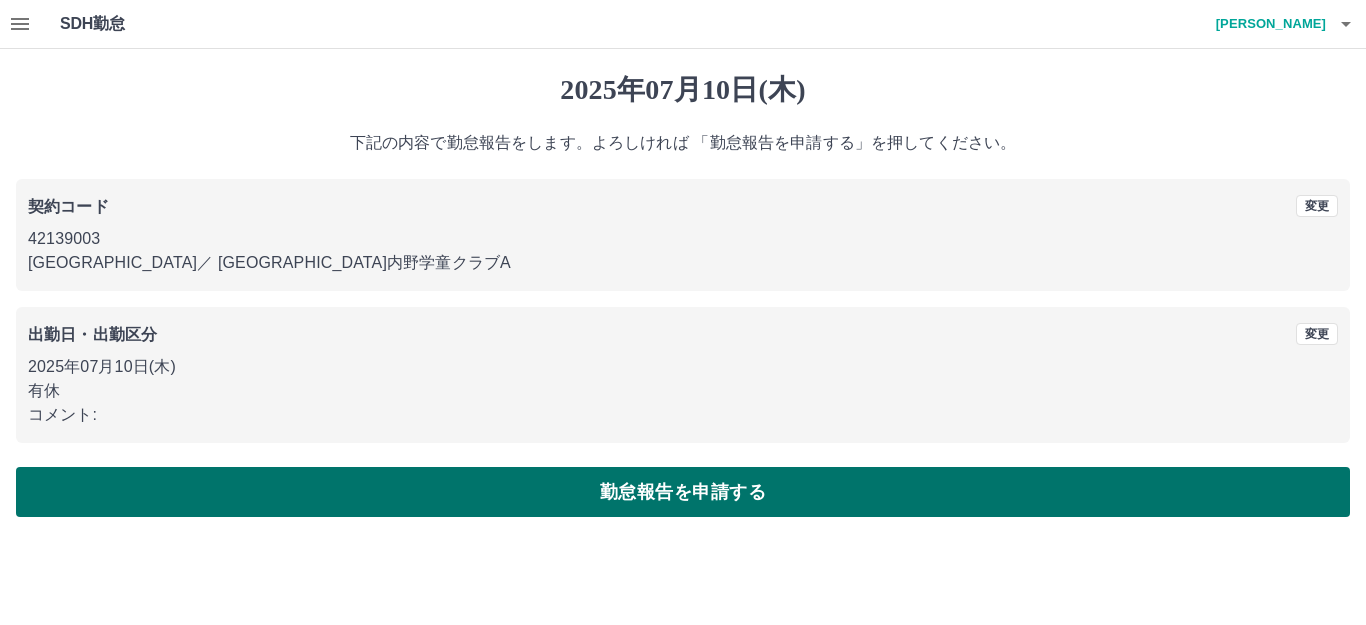 click on "勤怠報告を申請する" at bounding box center (683, 492) 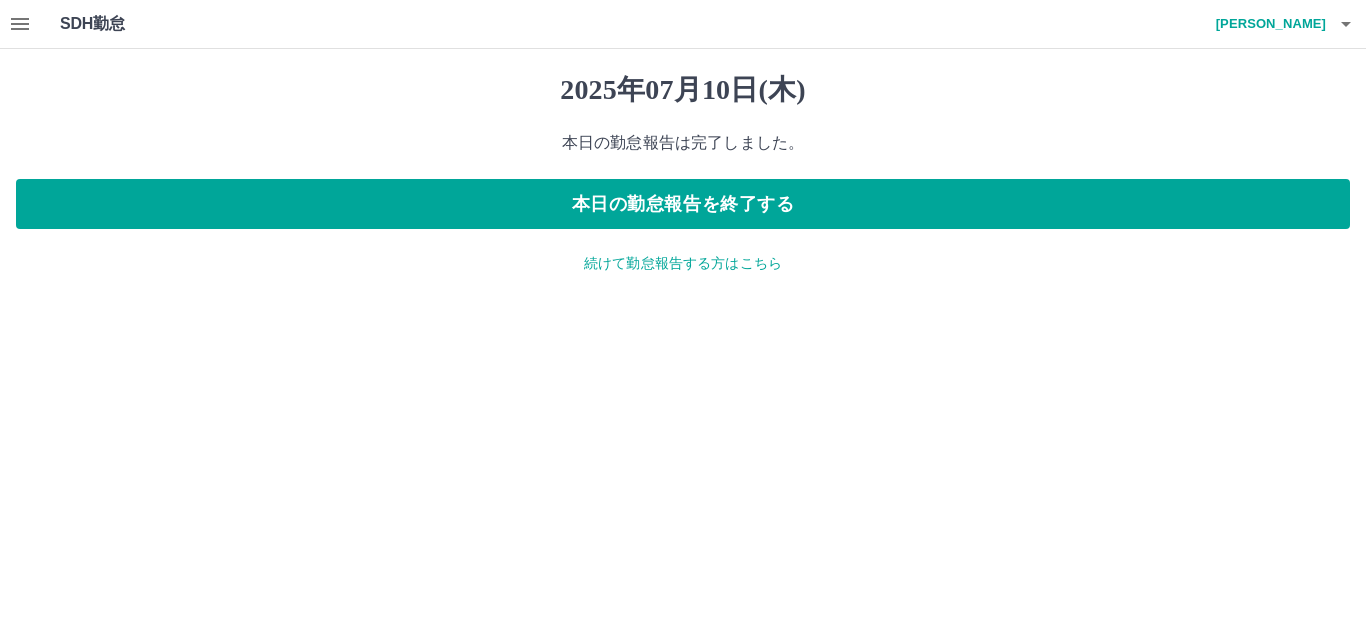 click on "続けて勤怠報告する方はこちら" at bounding box center (683, 263) 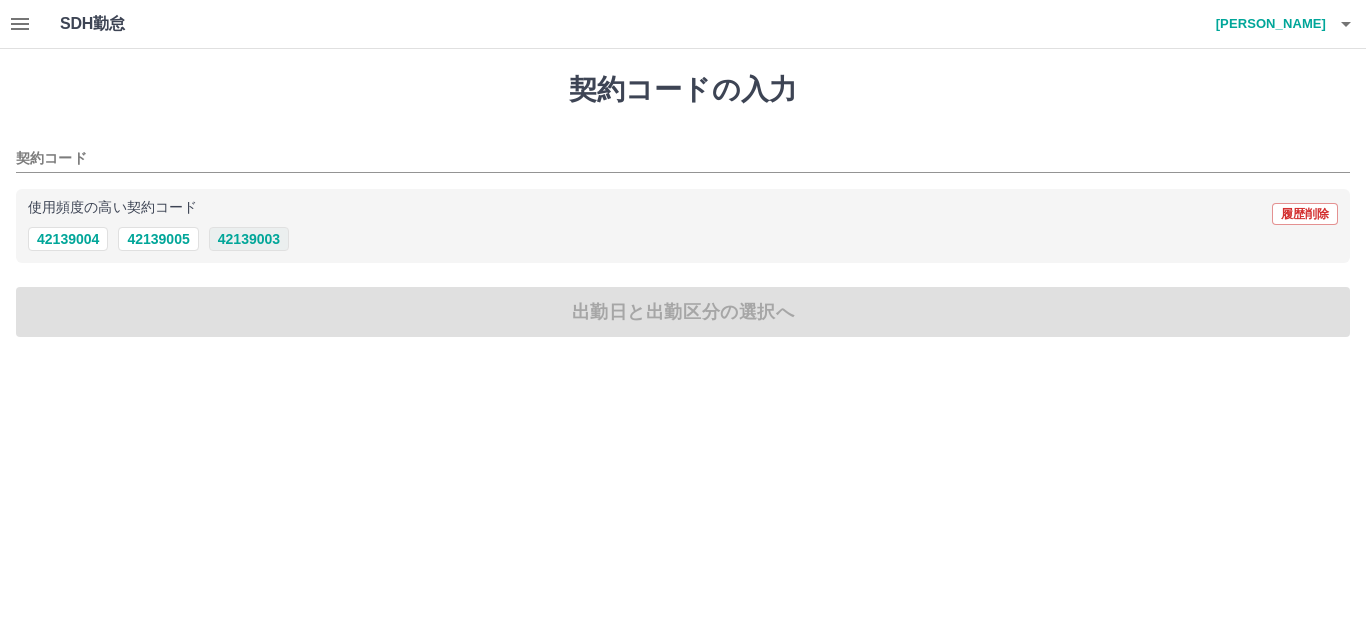 click on "42139003" at bounding box center [249, 239] 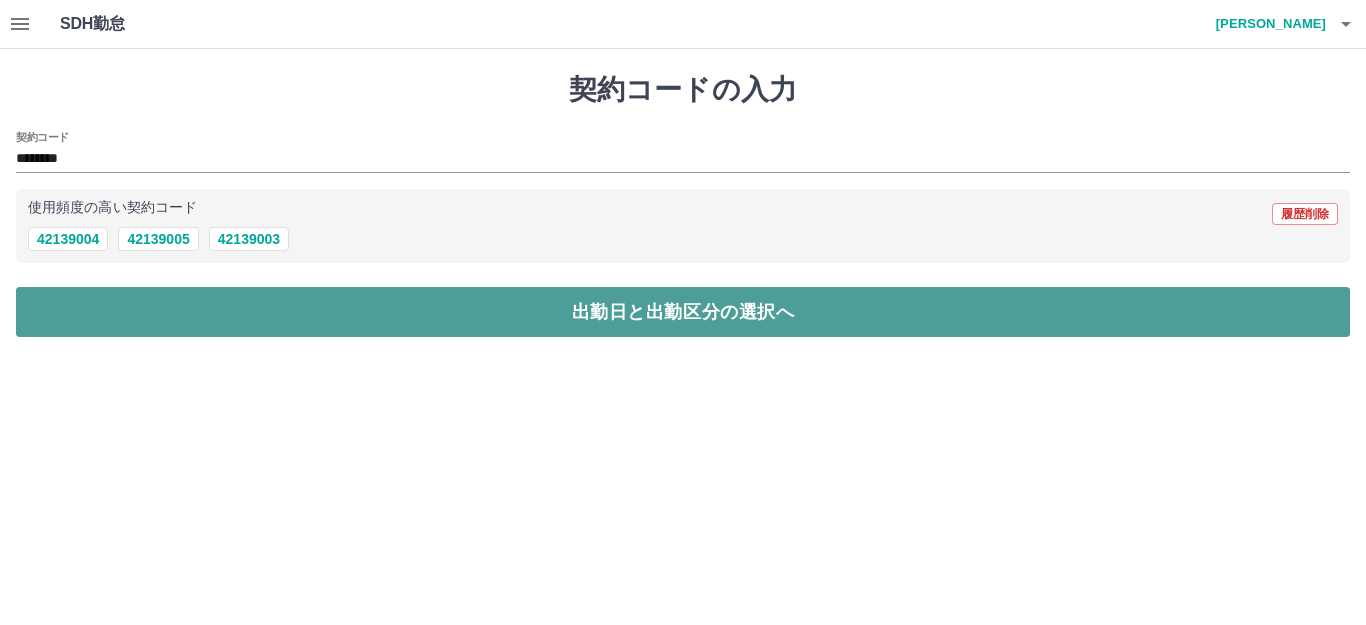click on "出勤日と出勤区分の選択へ" at bounding box center (683, 312) 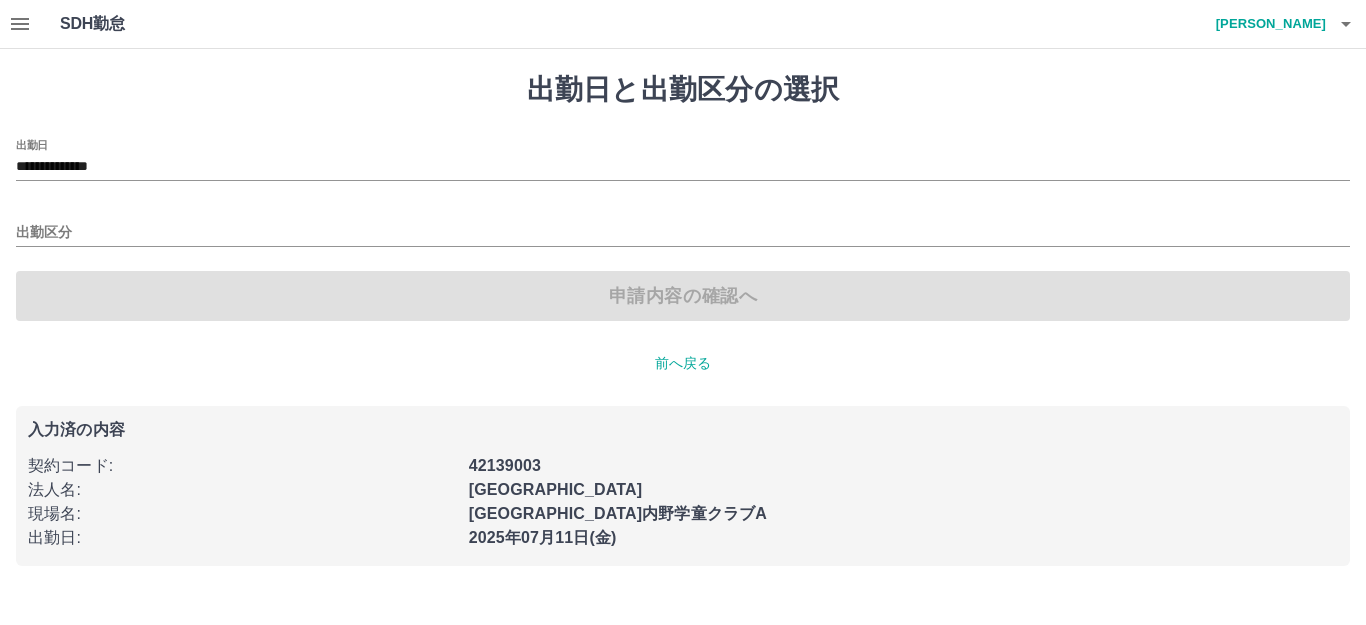 click on "出勤区分" at bounding box center [683, 226] 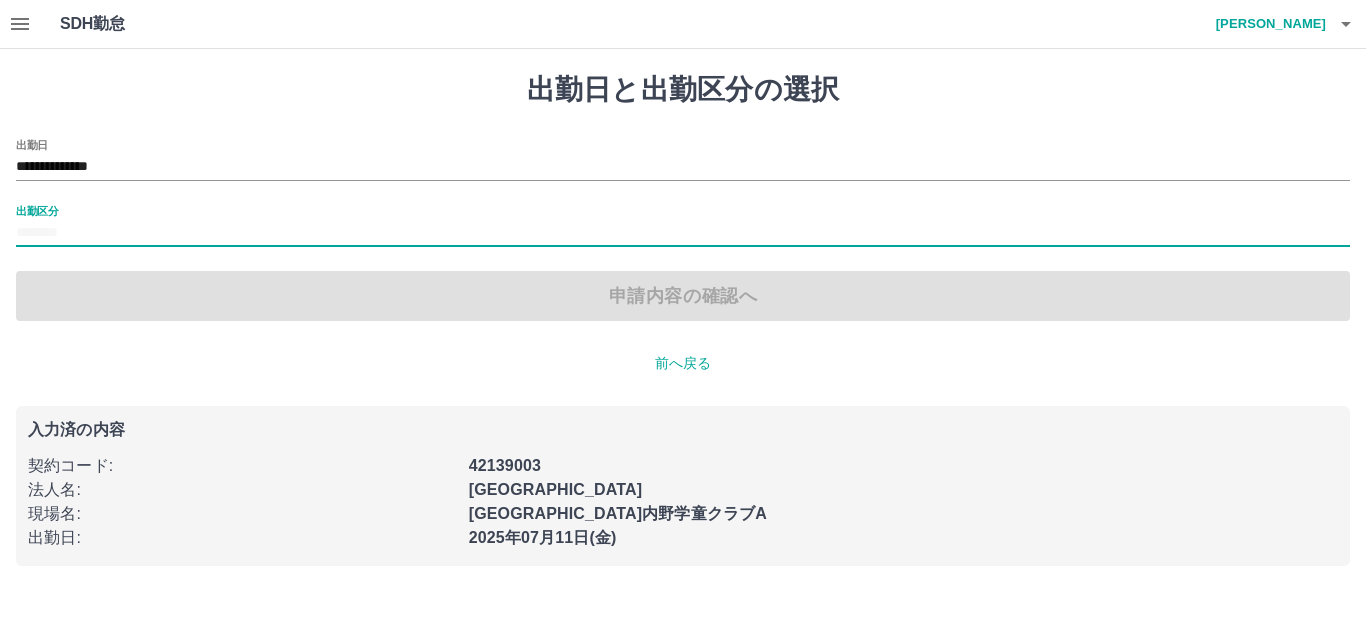 click on "出勤区分" at bounding box center [683, 233] 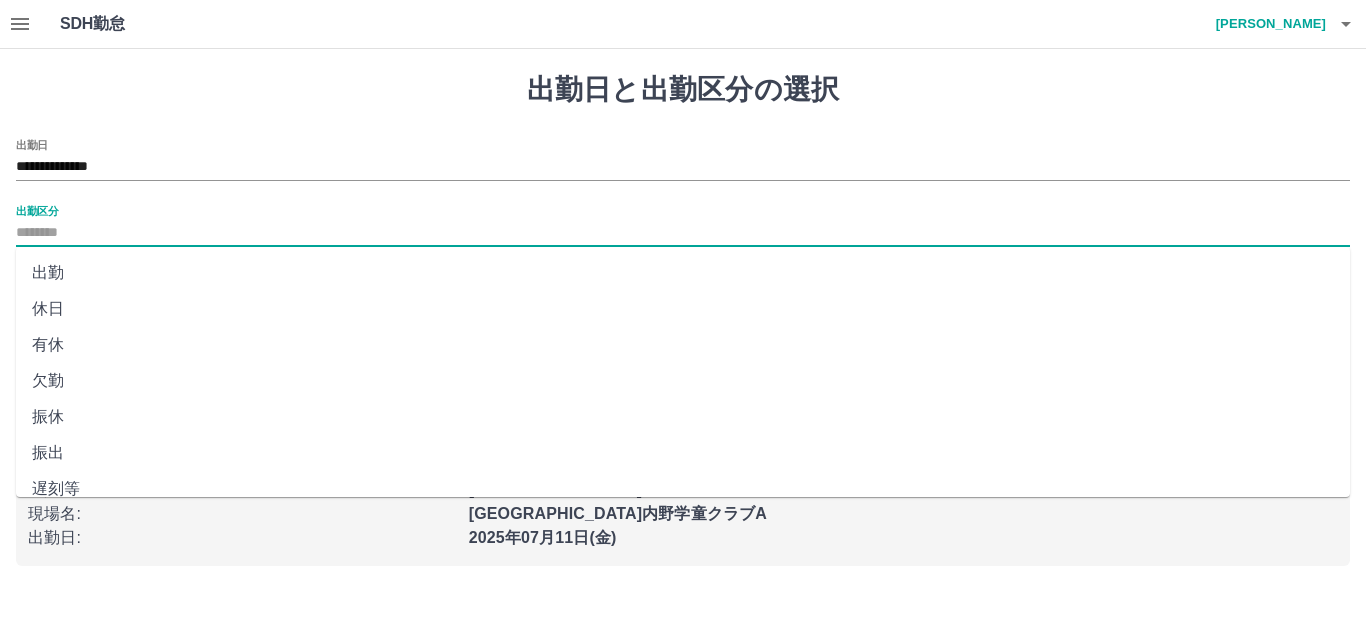 click on "出勤" at bounding box center [683, 273] 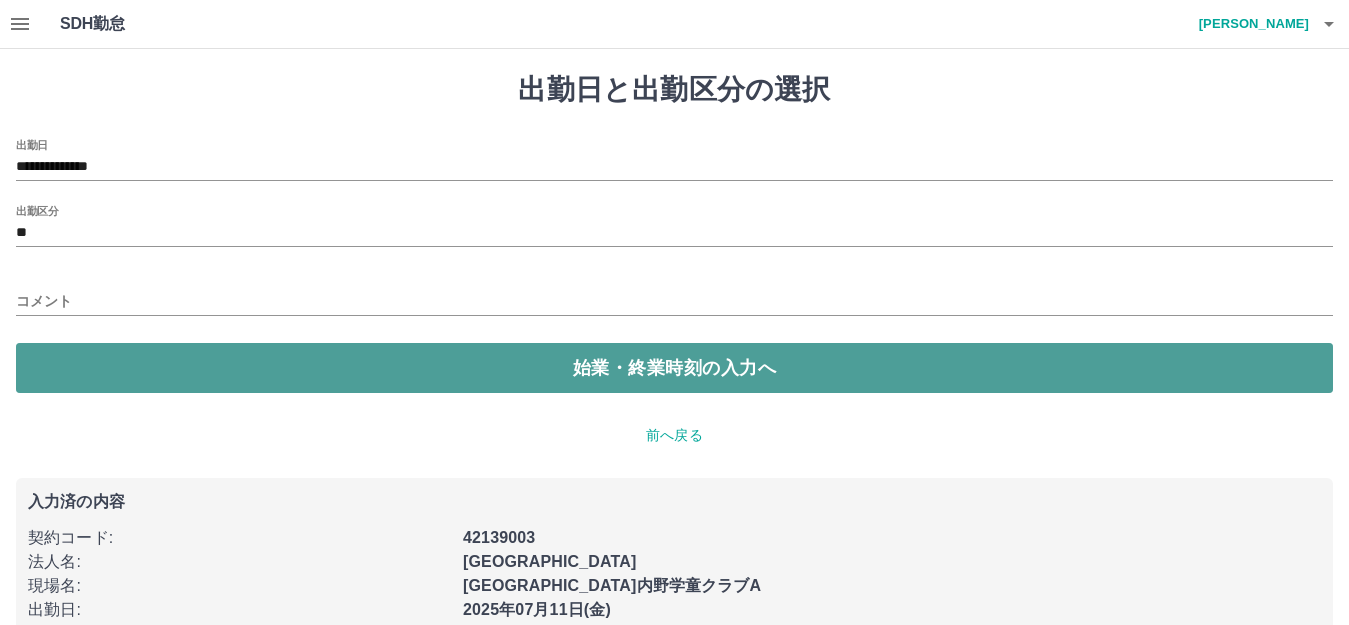 click on "始業・終業時刻の入力へ" at bounding box center [674, 368] 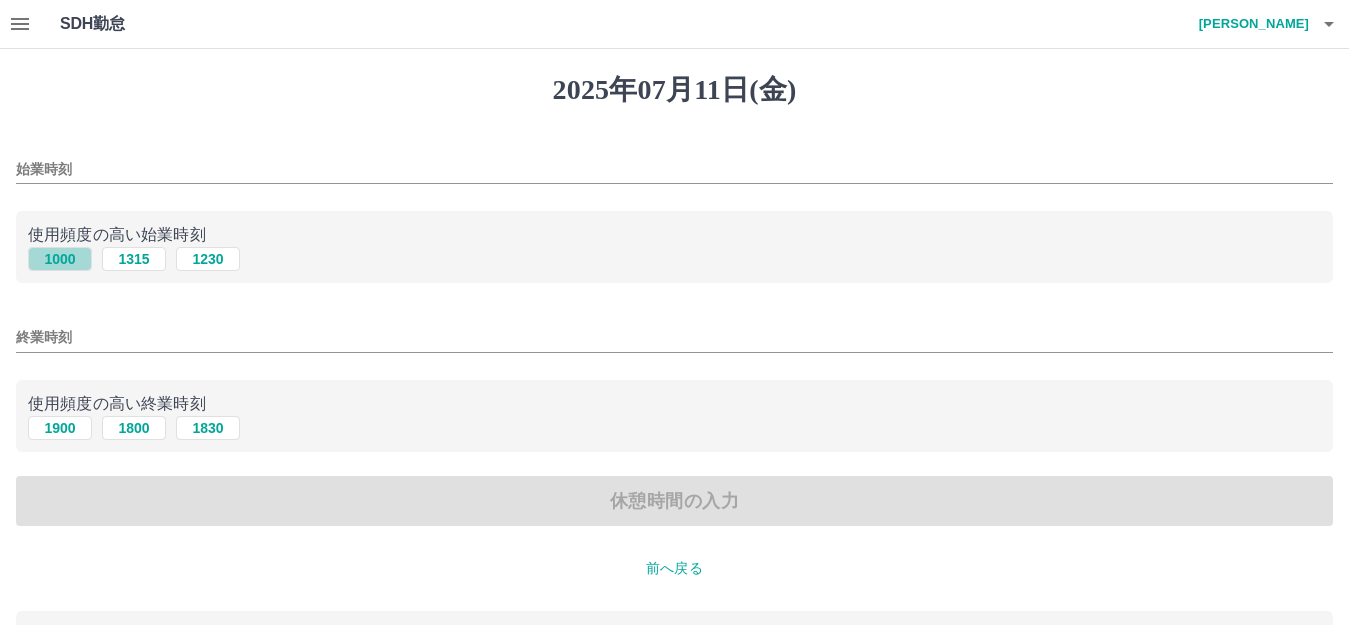 click on "1000" at bounding box center [60, 259] 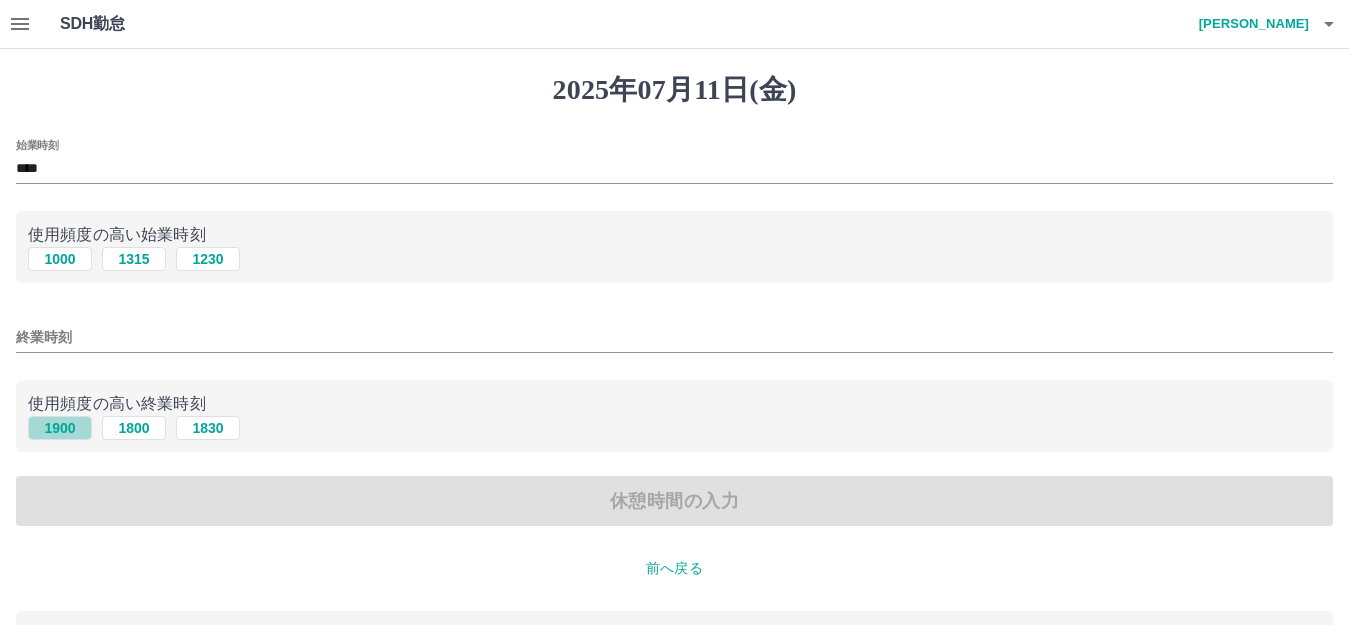 click on "1900" at bounding box center [60, 428] 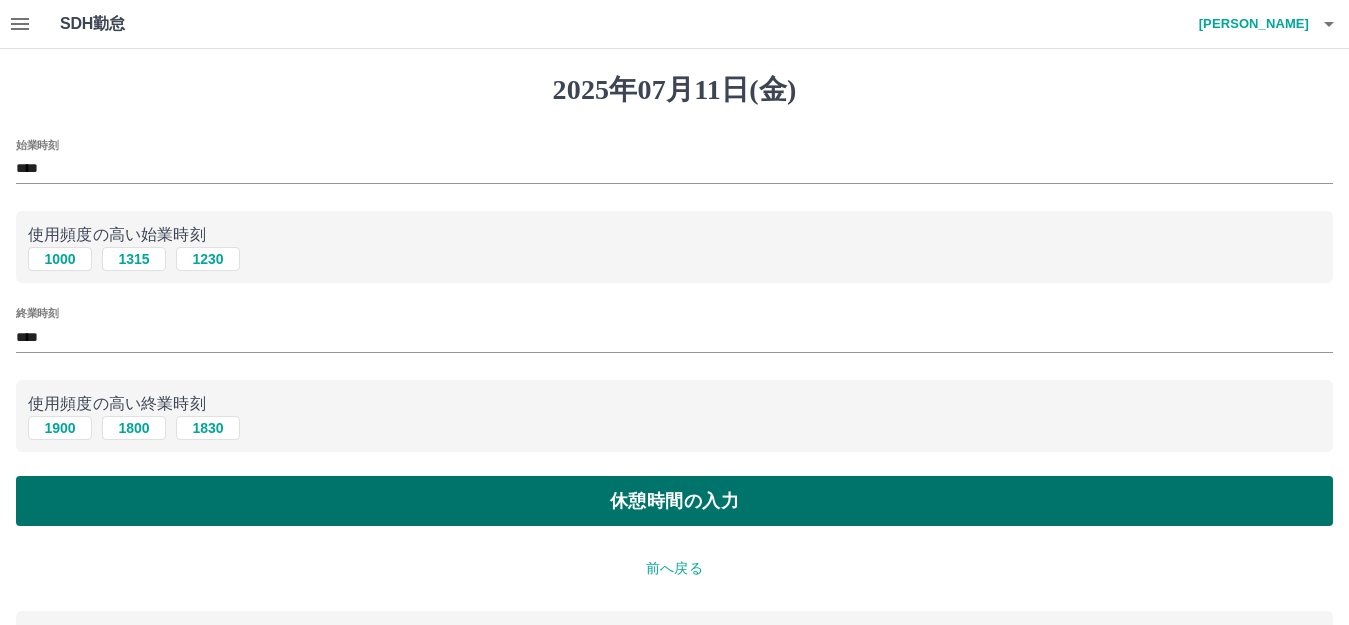 click on "休憩時間の入力" at bounding box center [674, 501] 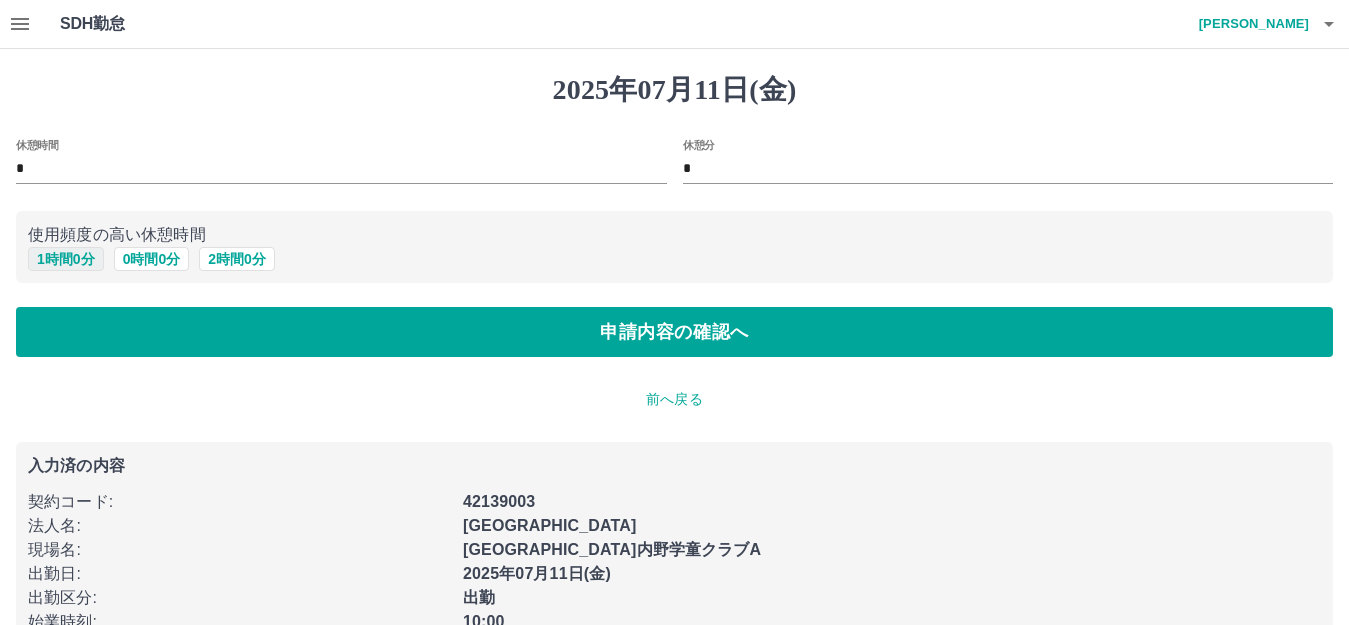 click on "1 時間 0 分" at bounding box center (66, 259) 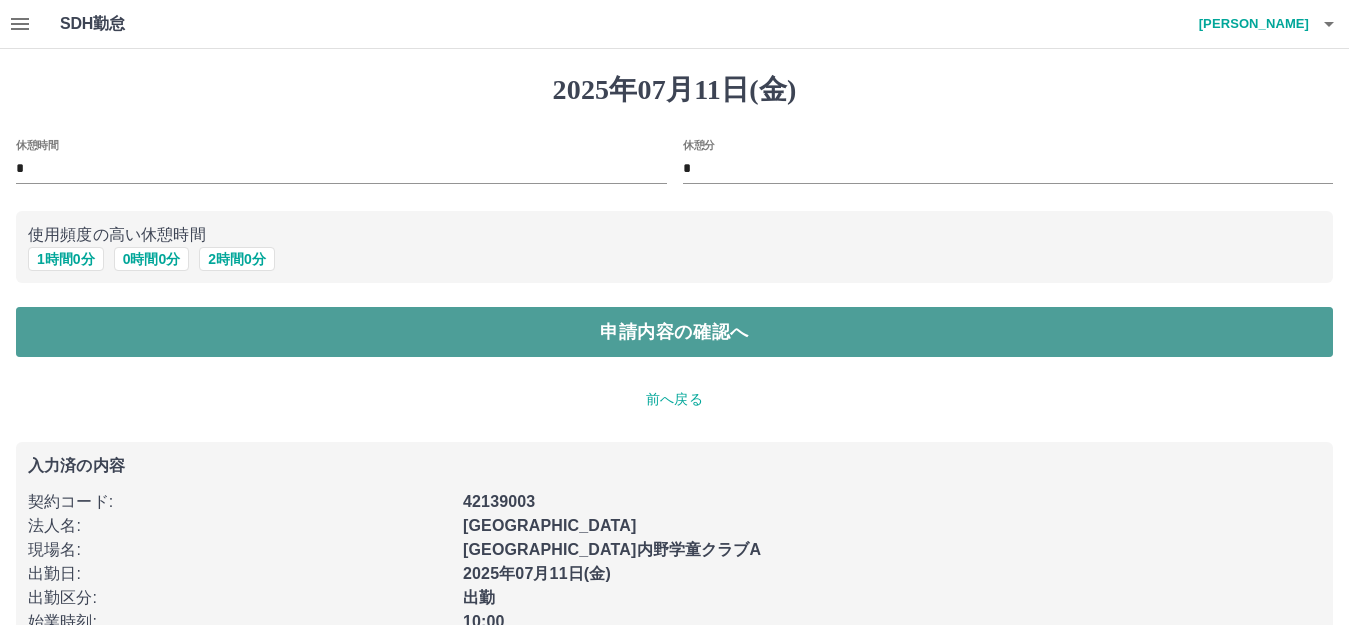 click on "申請内容の確認へ" at bounding box center (674, 332) 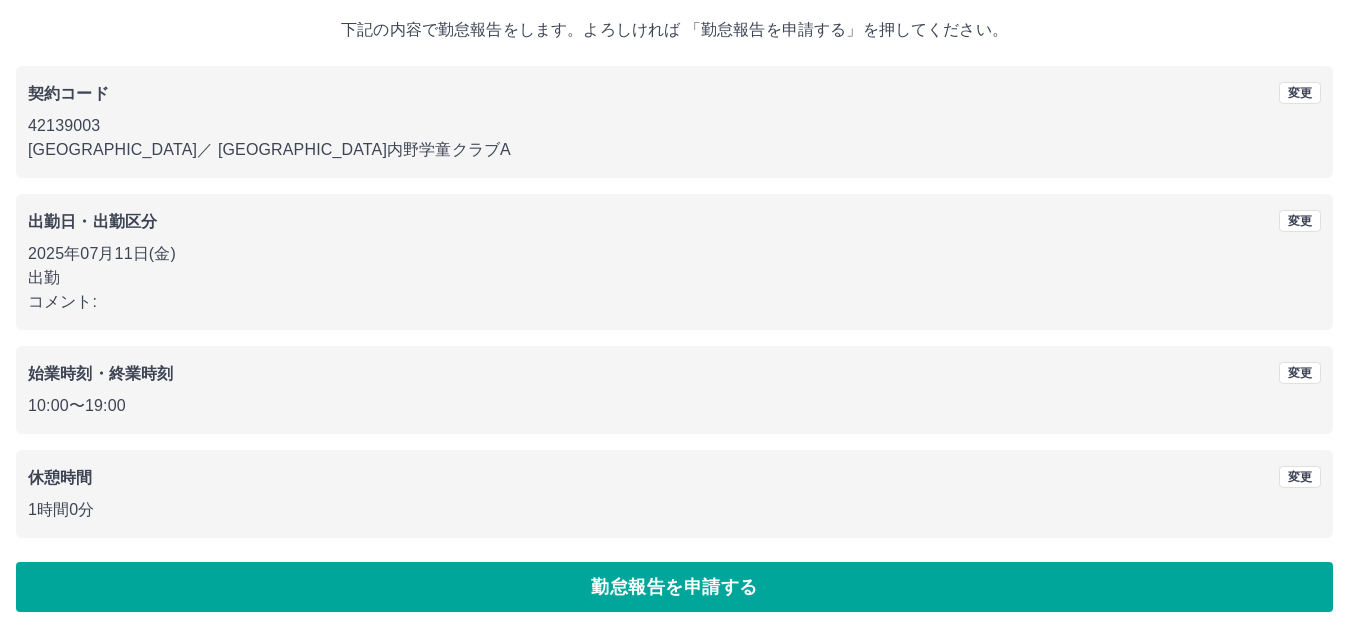 scroll, scrollTop: 124, scrollLeft: 0, axis: vertical 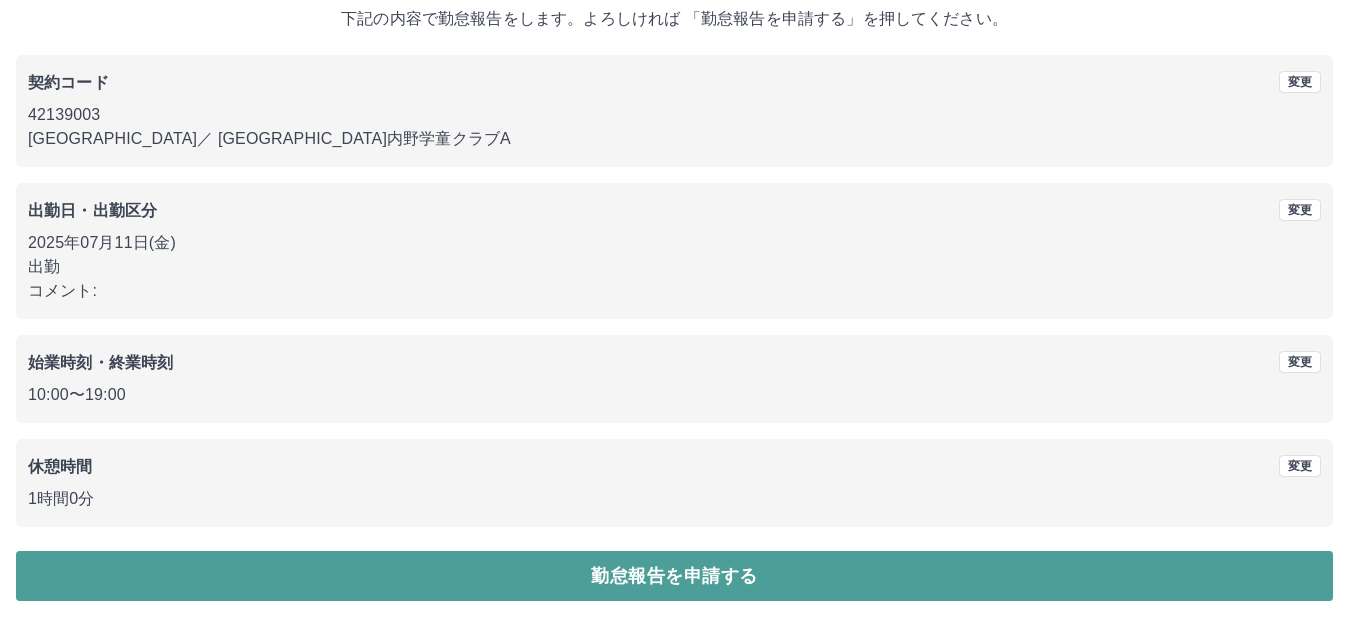 click on "勤怠報告を申請する" at bounding box center (674, 576) 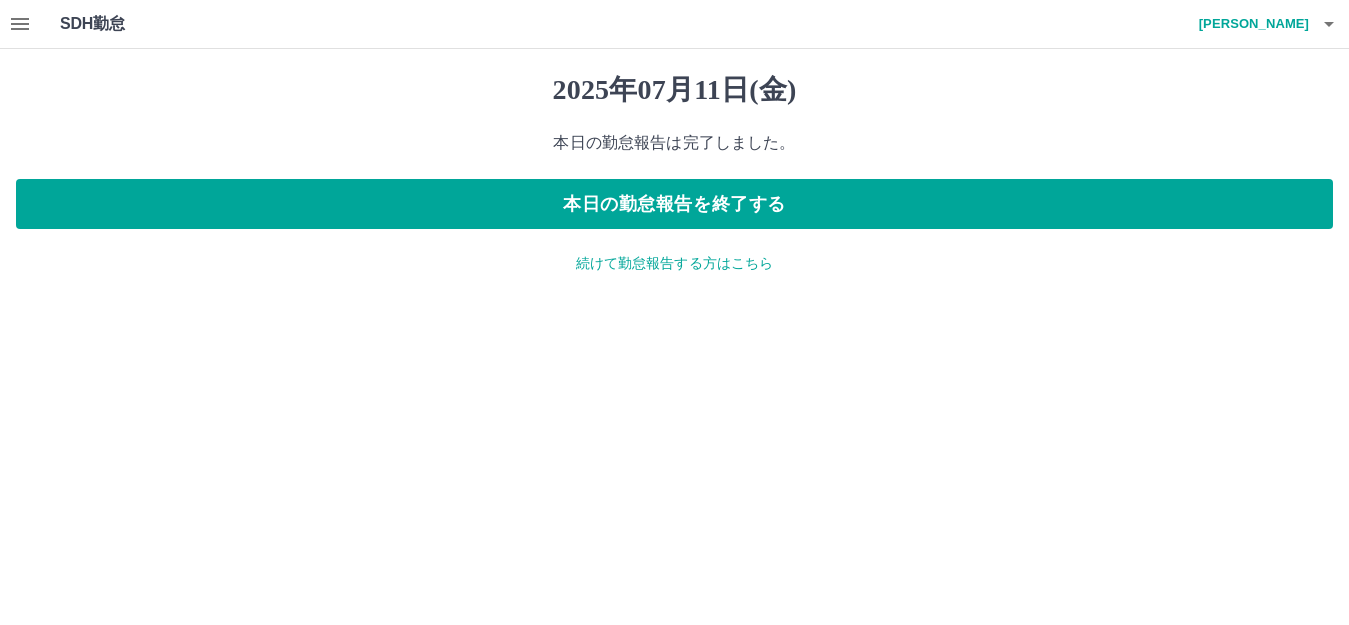 scroll, scrollTop: 0, scrollLeft: 0, axis: both 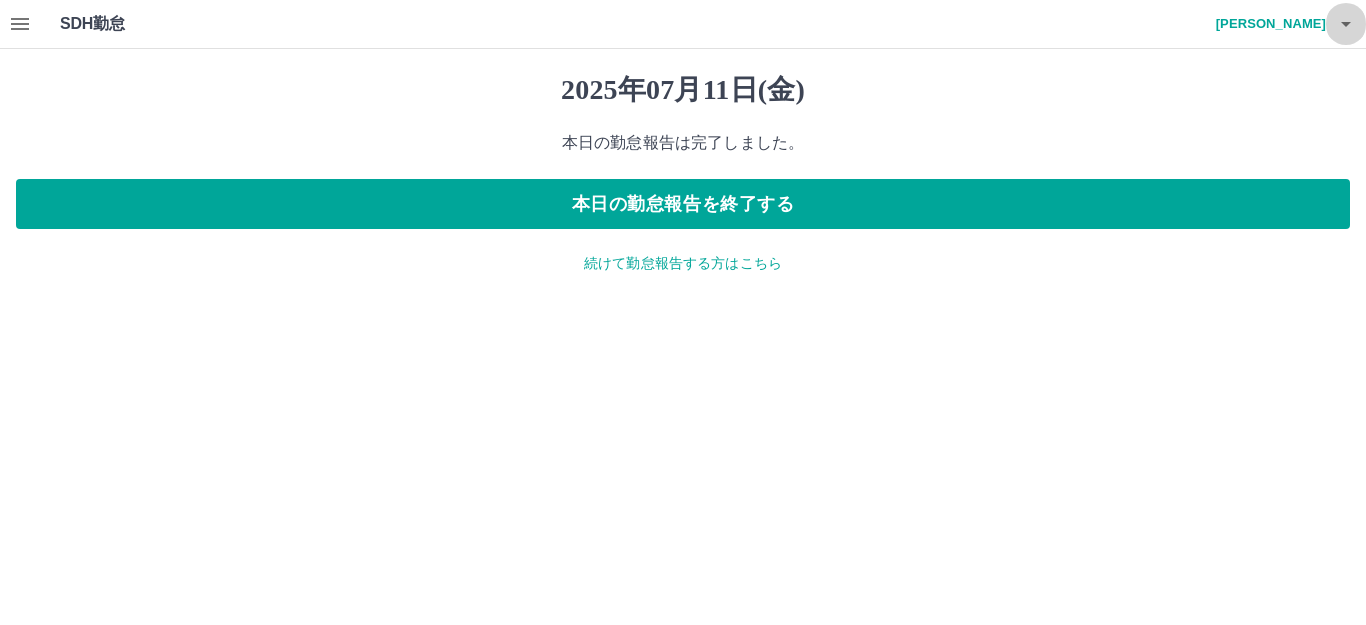 click 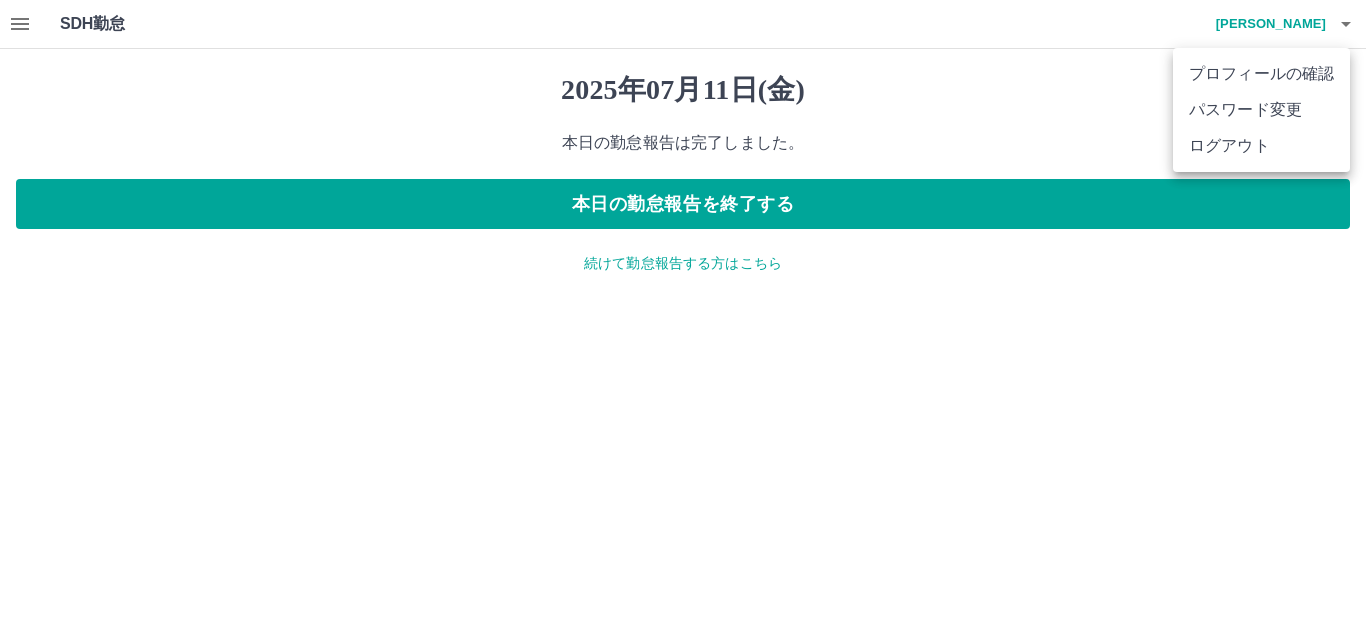 click at bounding box center (683, 312) 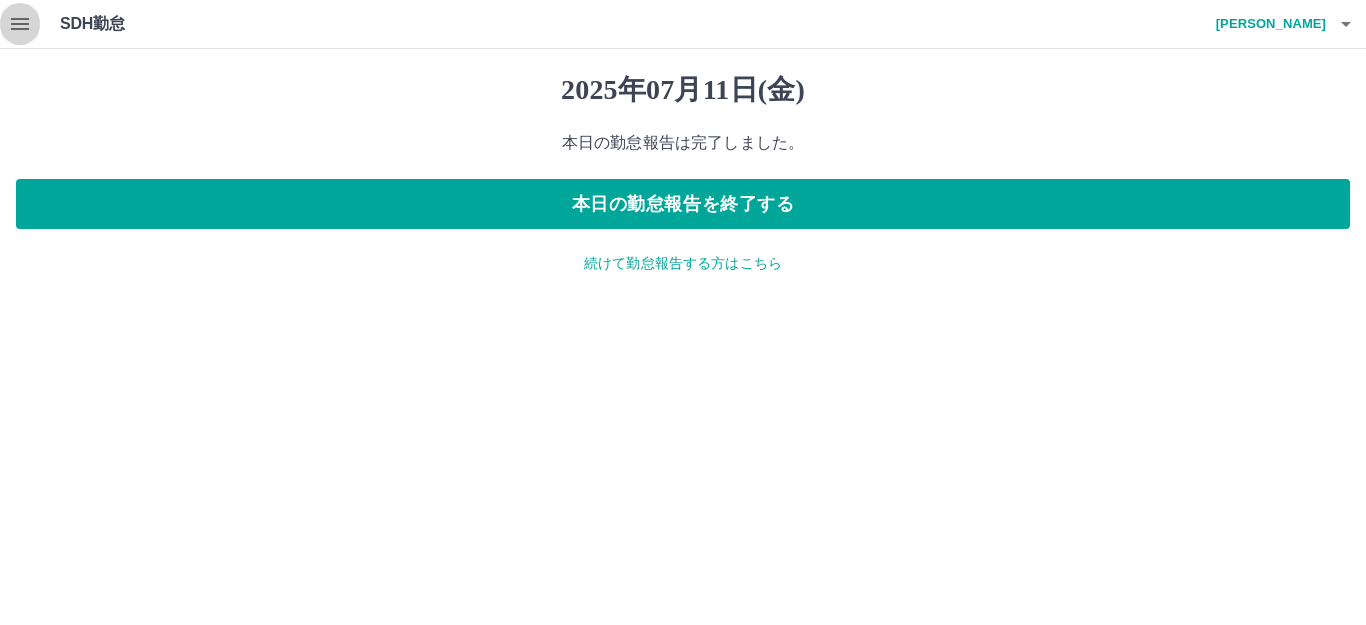 click 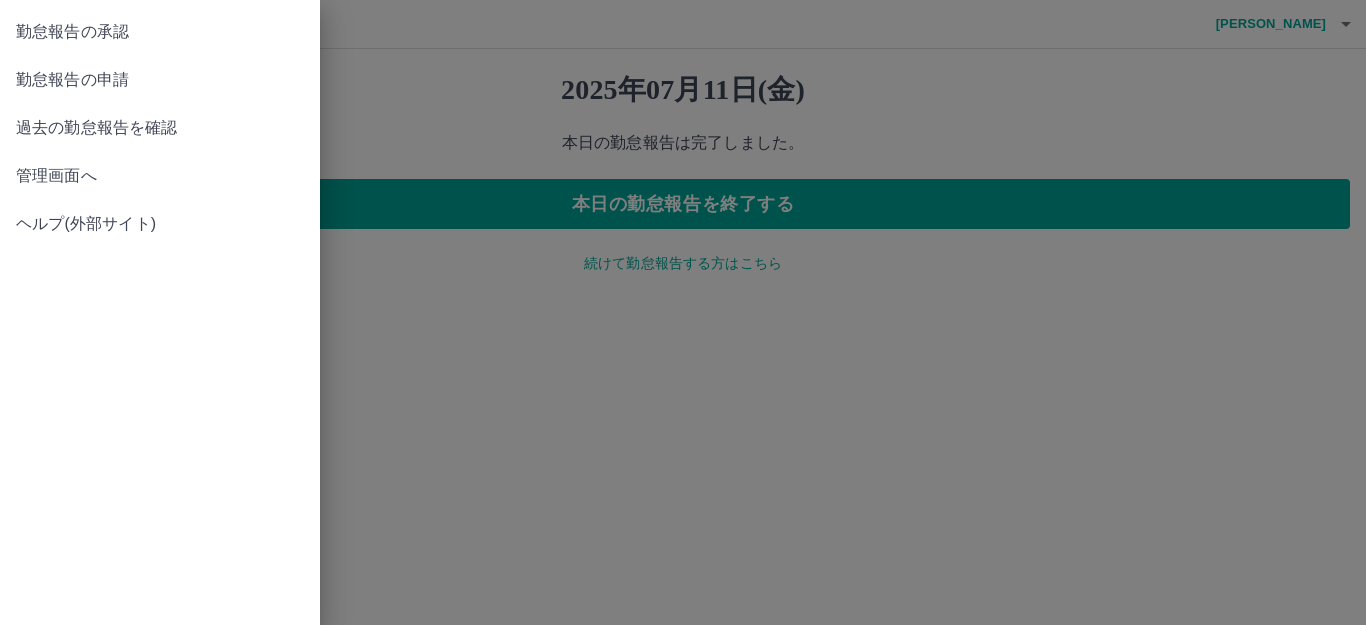 click on "勤怠報告の承認" at bounding box center [160, 32] 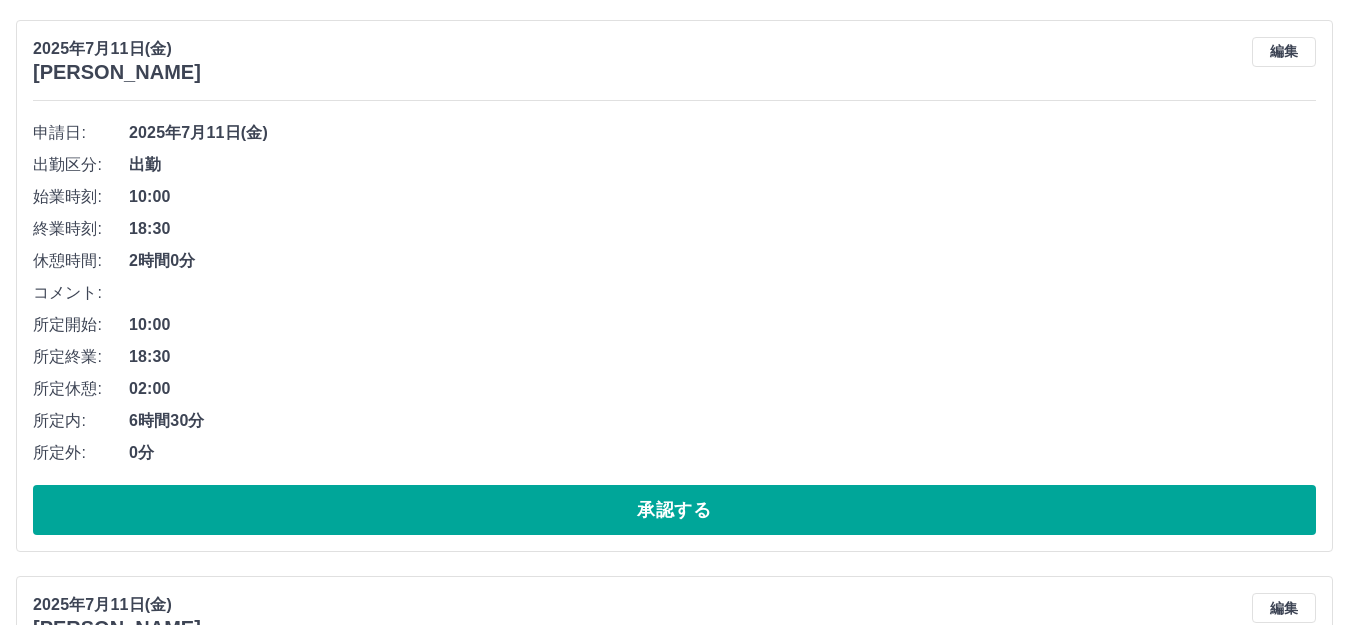 scroll, scrollTop: 500, scrollLeft: 0, axis: vertical 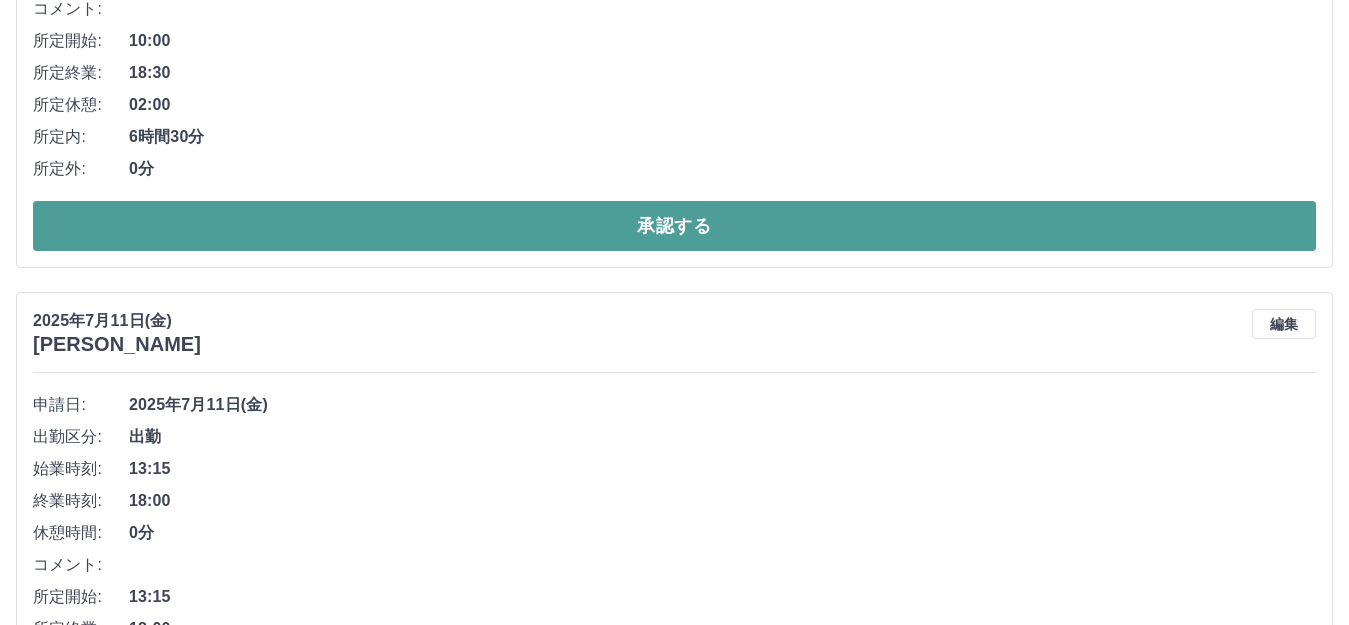 click on "承認する" at bounding box center [674, 226] 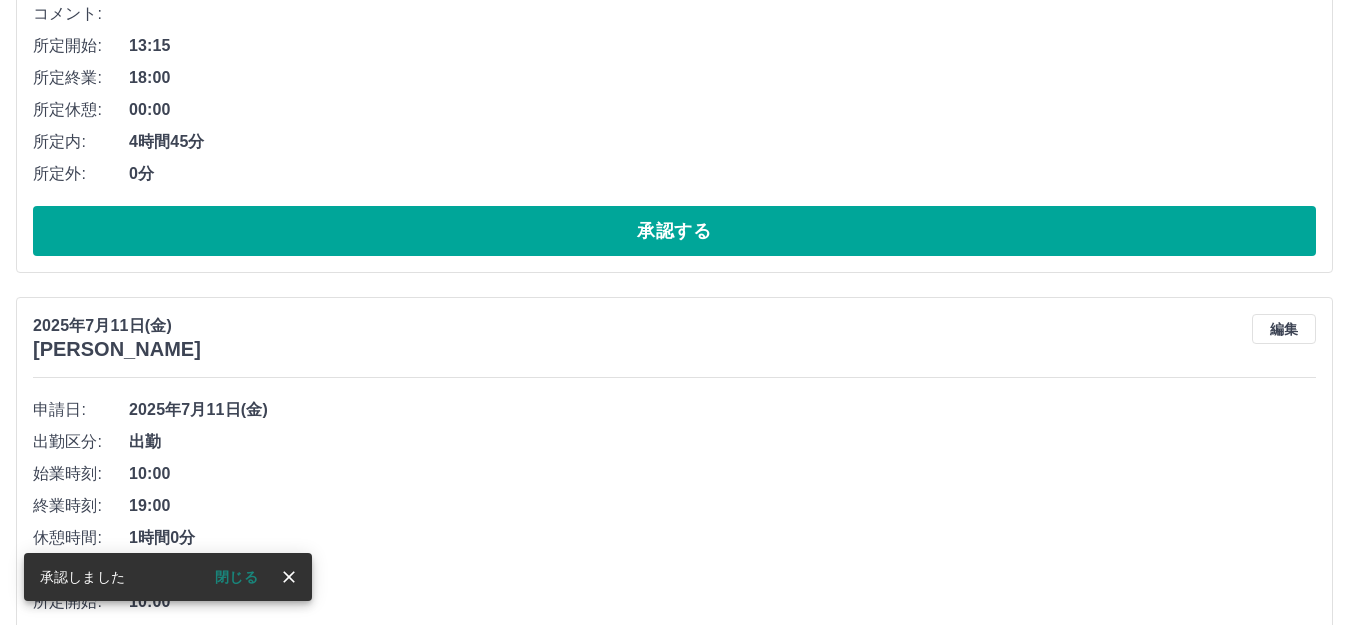 scroll, scrollTop: 500, scrollLeft: 0, axis: vertical 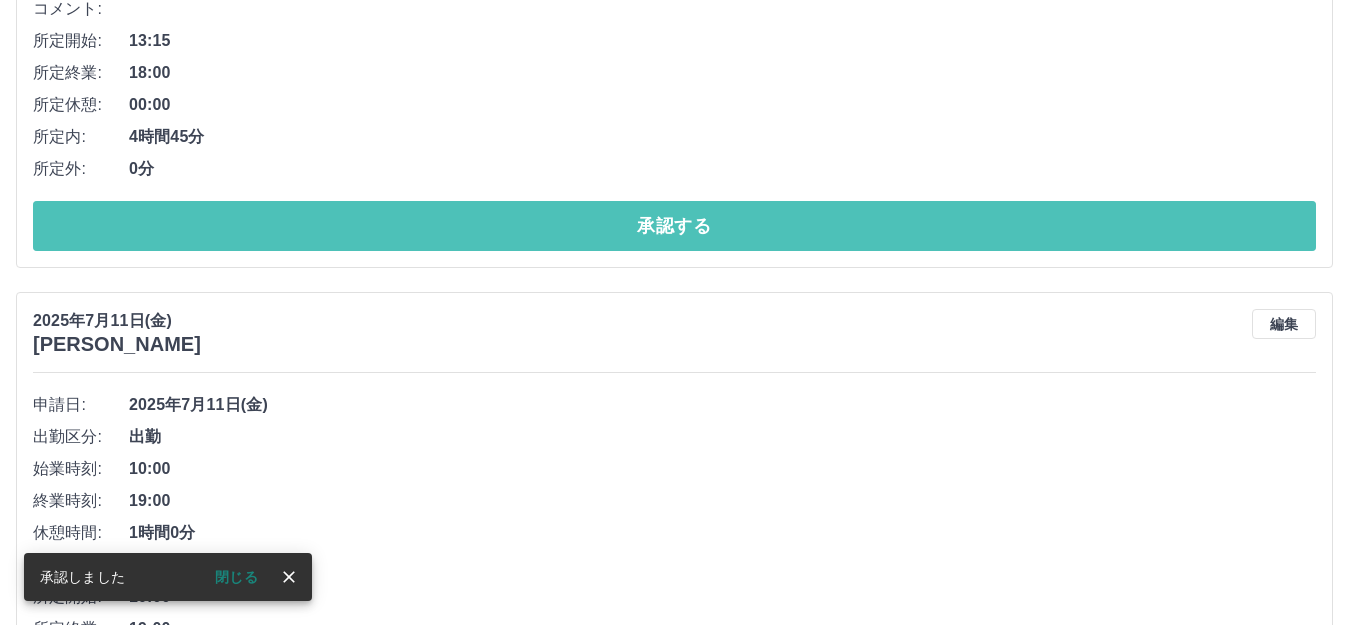 click on "承認する" at bounding box center [674, 226] 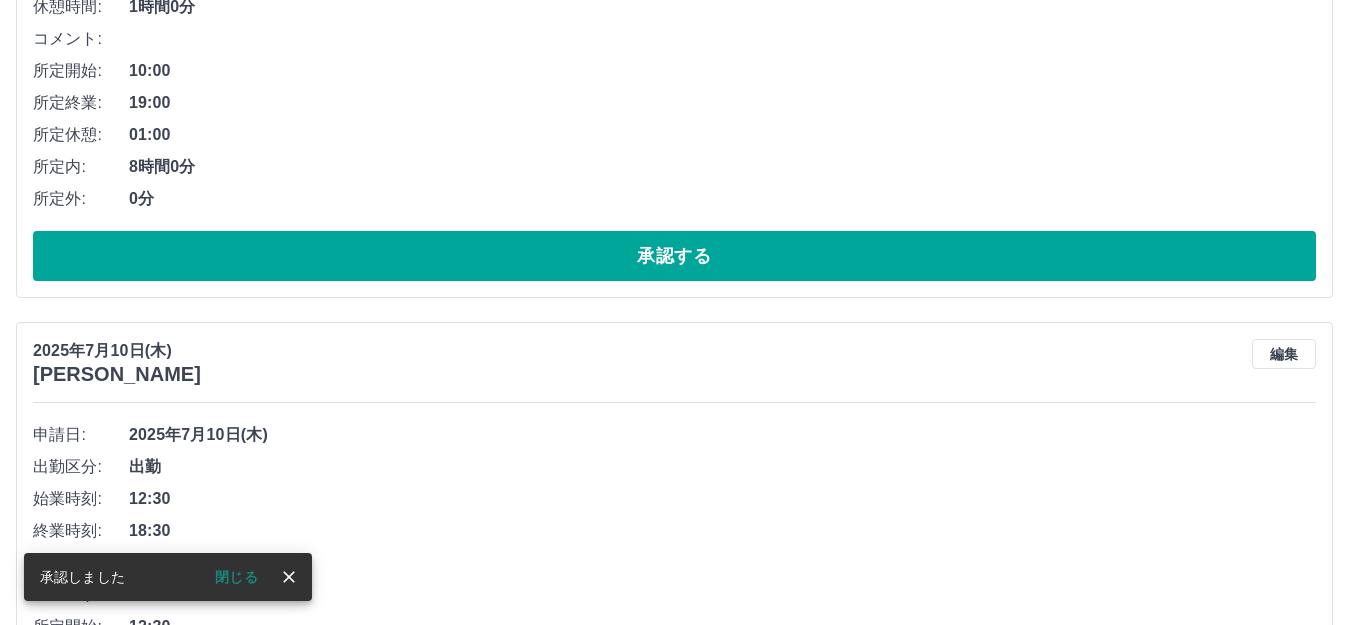scroll, scrollTop: 500, scrollLeft: 0, axis: vertical 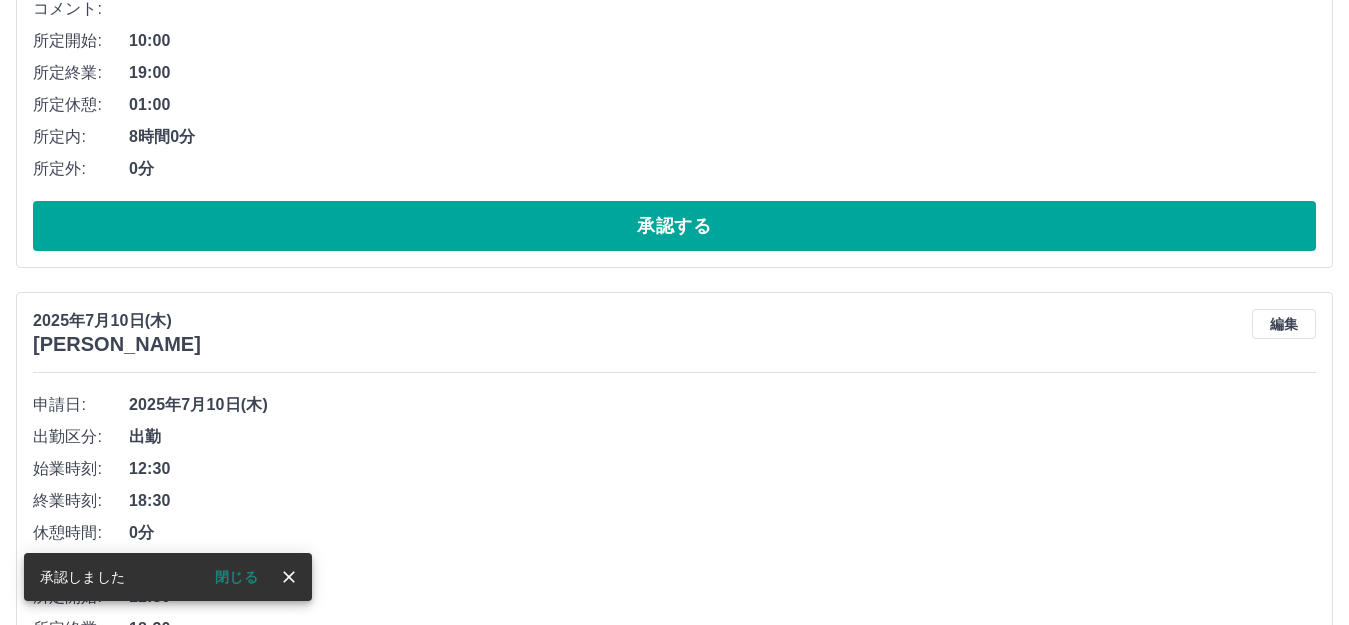 click on "承認する" at bounding box center (674, 226) 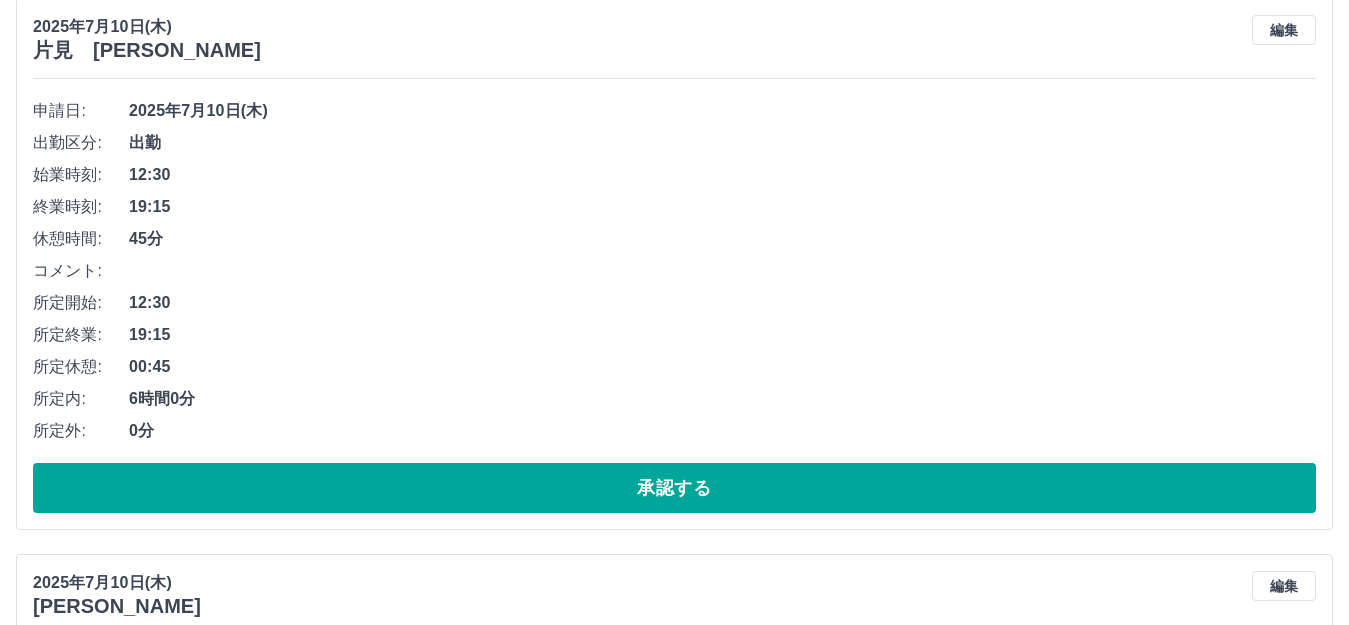 scroll, scrollTop: 200, scrollLeft: 0, axis: vertical 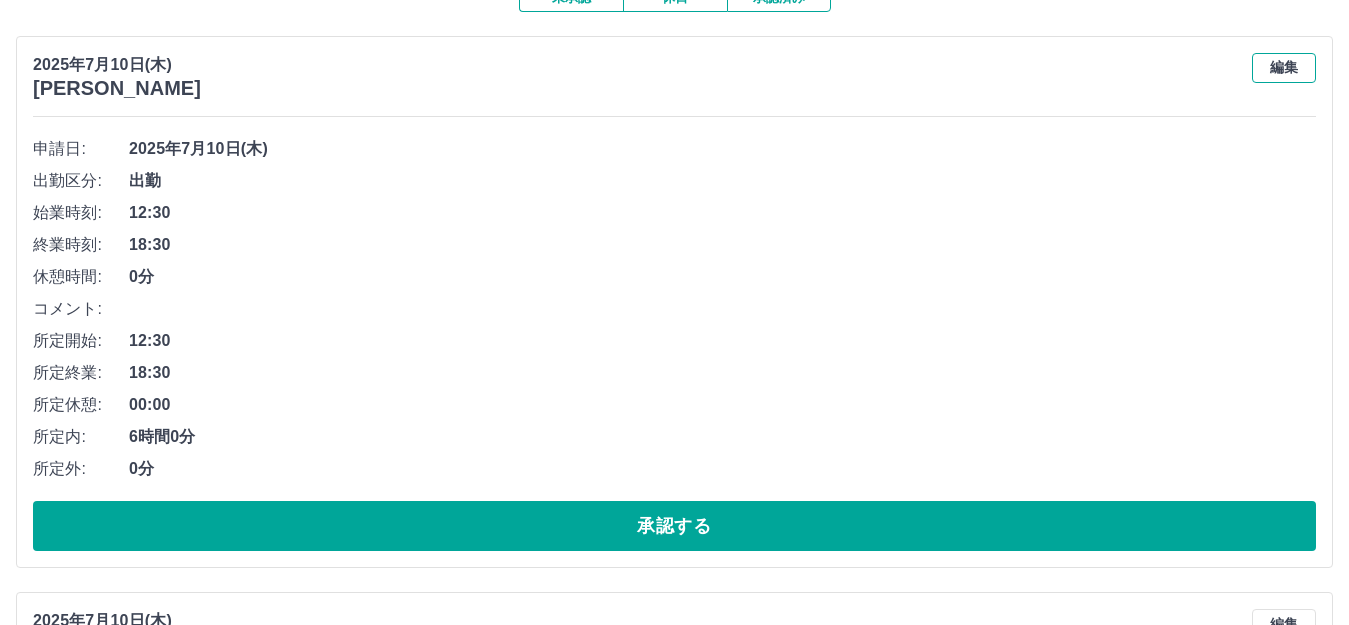 click on "編集" at bounding box center (1284, 68) 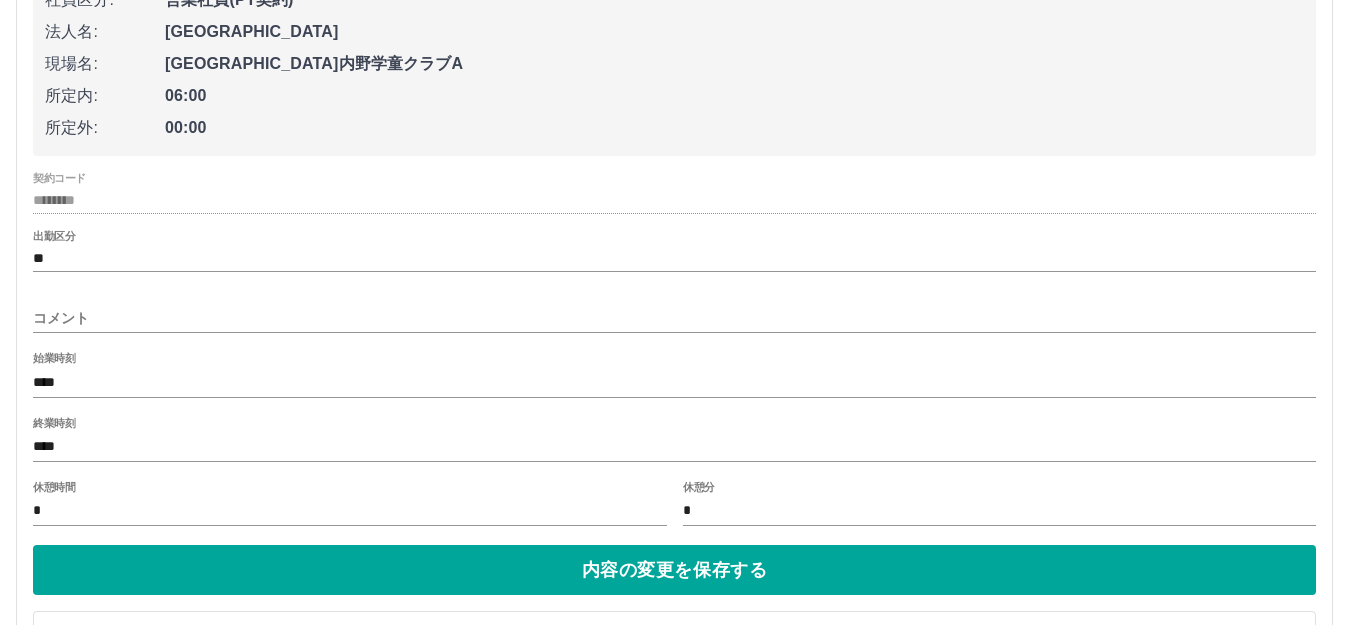scroll, scrollTop: 400, scrollLeft: 0, axis: vertical 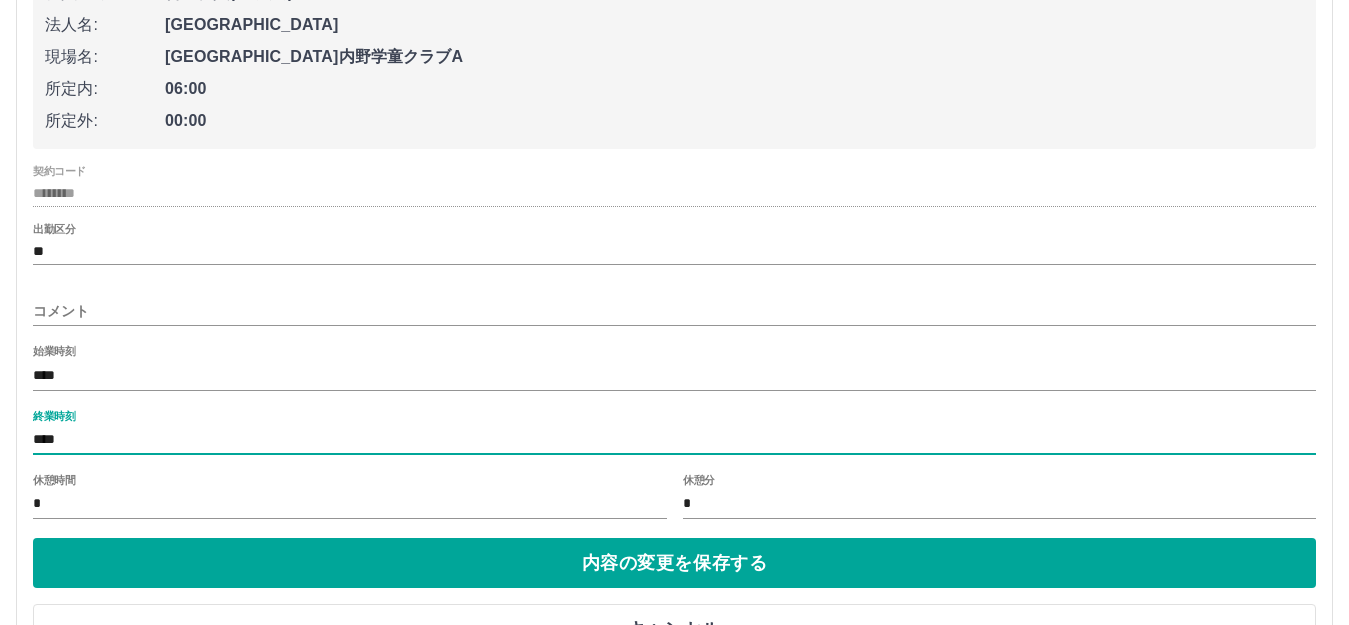 click on "****" at bounding box center (674, 440) 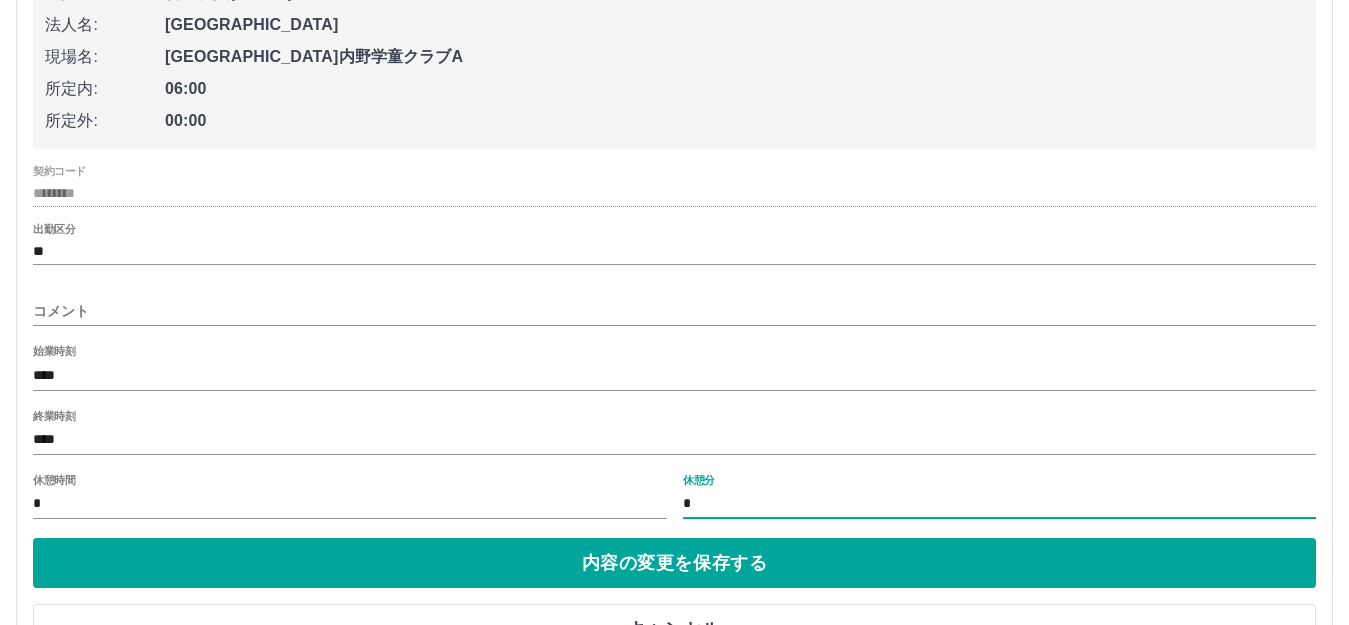 click on "*" at bounding box center [1000, 504] 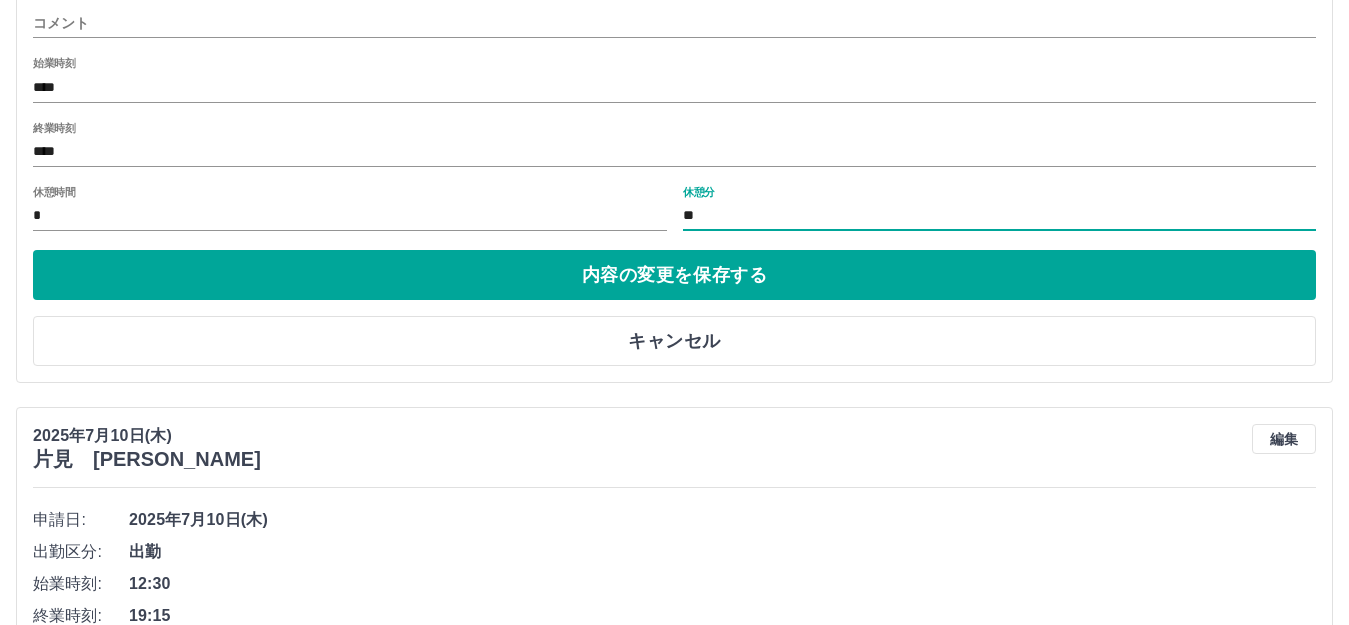 scroll, scrollTop: 700, scrollLeft: 0, axis: vertical 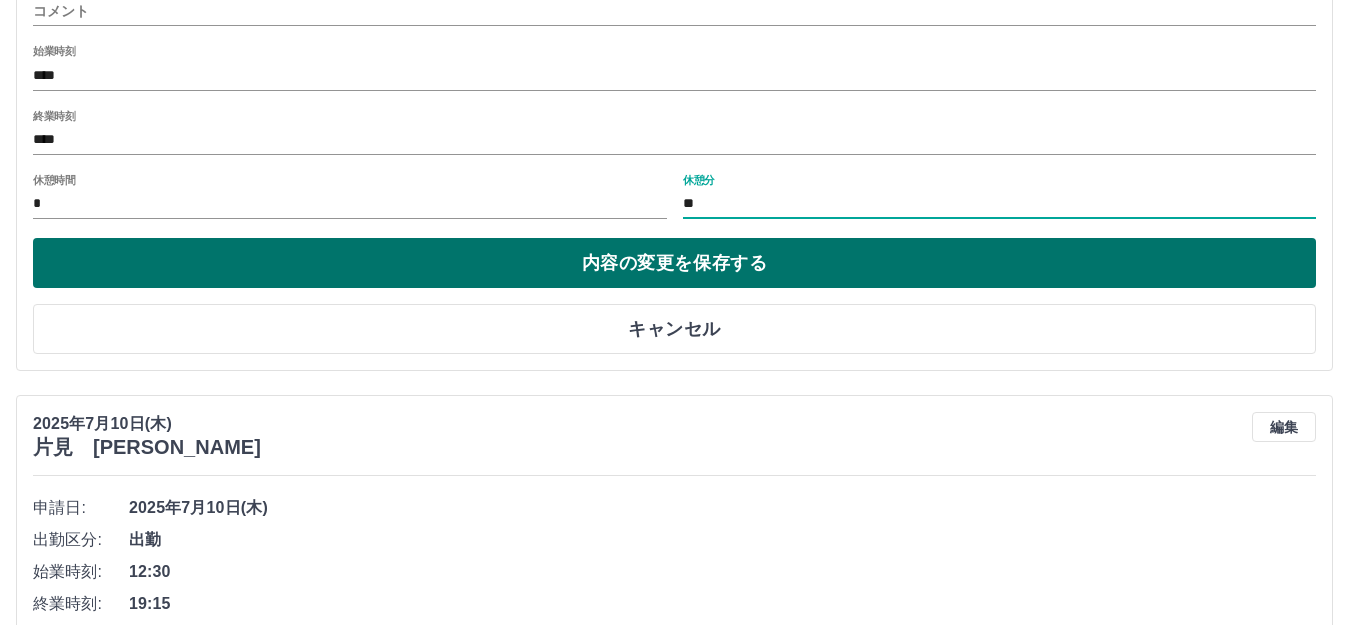 type on "**" 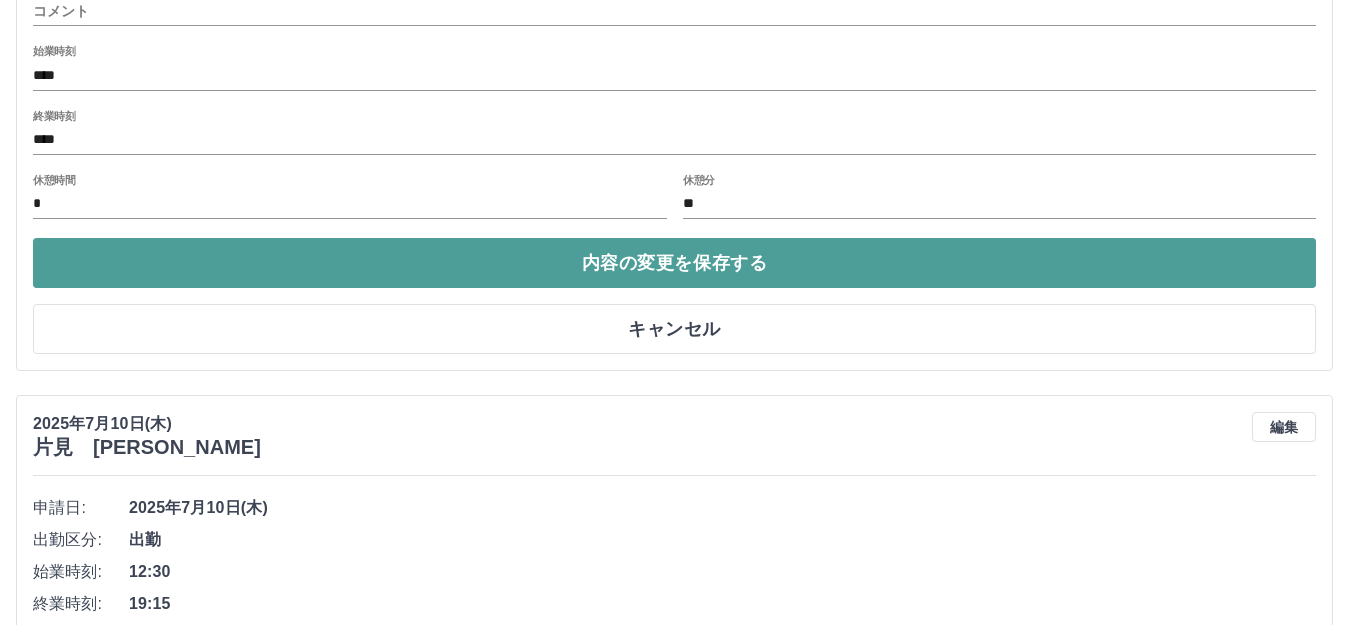 click on "内容の変更を保存する" at bounding box center [674, 263] 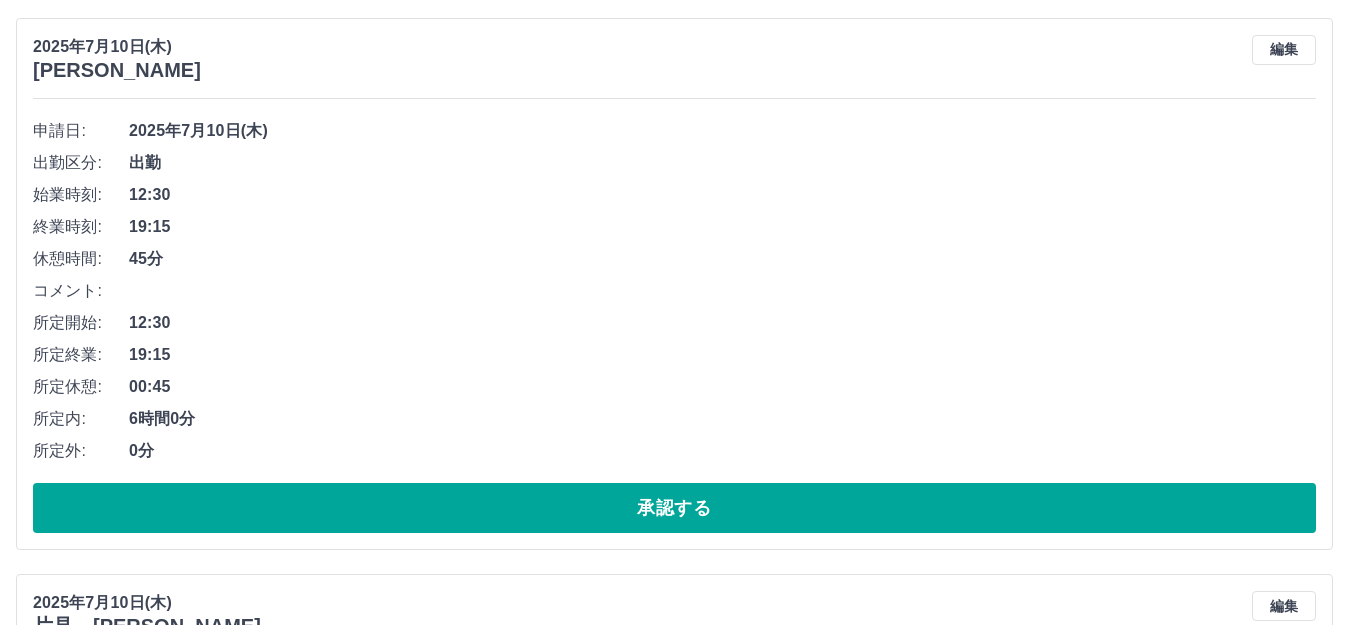scroll, scrollTop: 500, scrollLeft: 0, axis: vertical 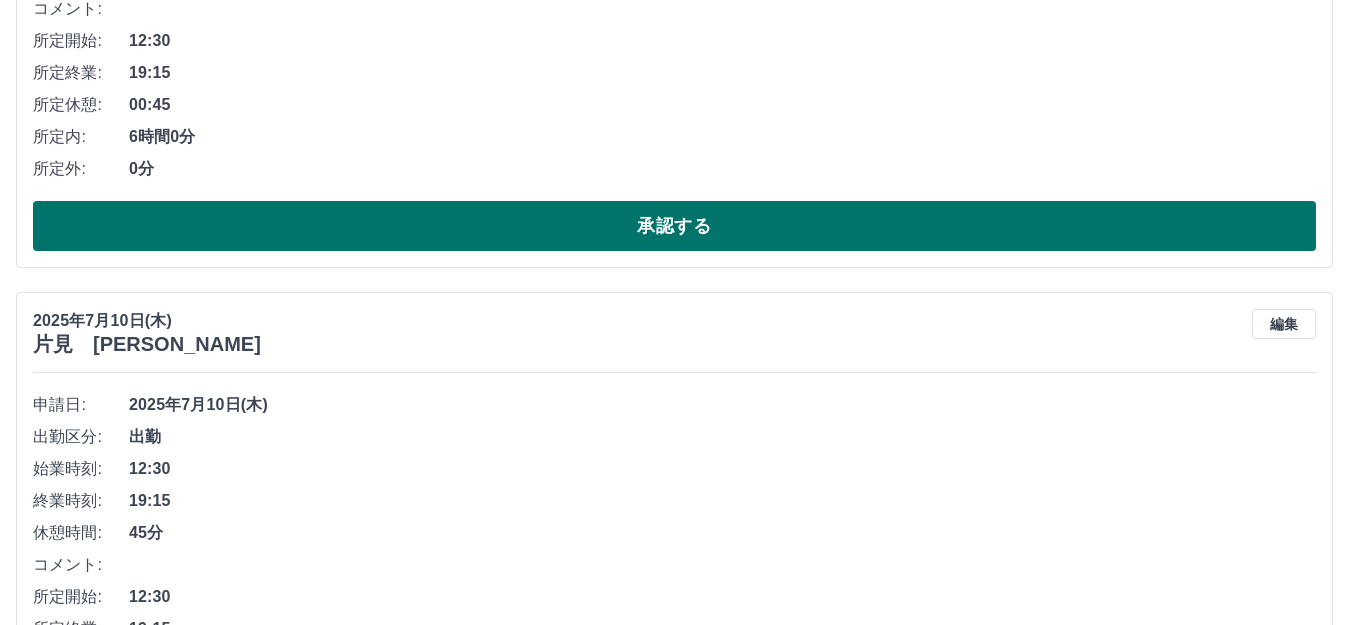click on "承認する" at bounding box center [674, 226] 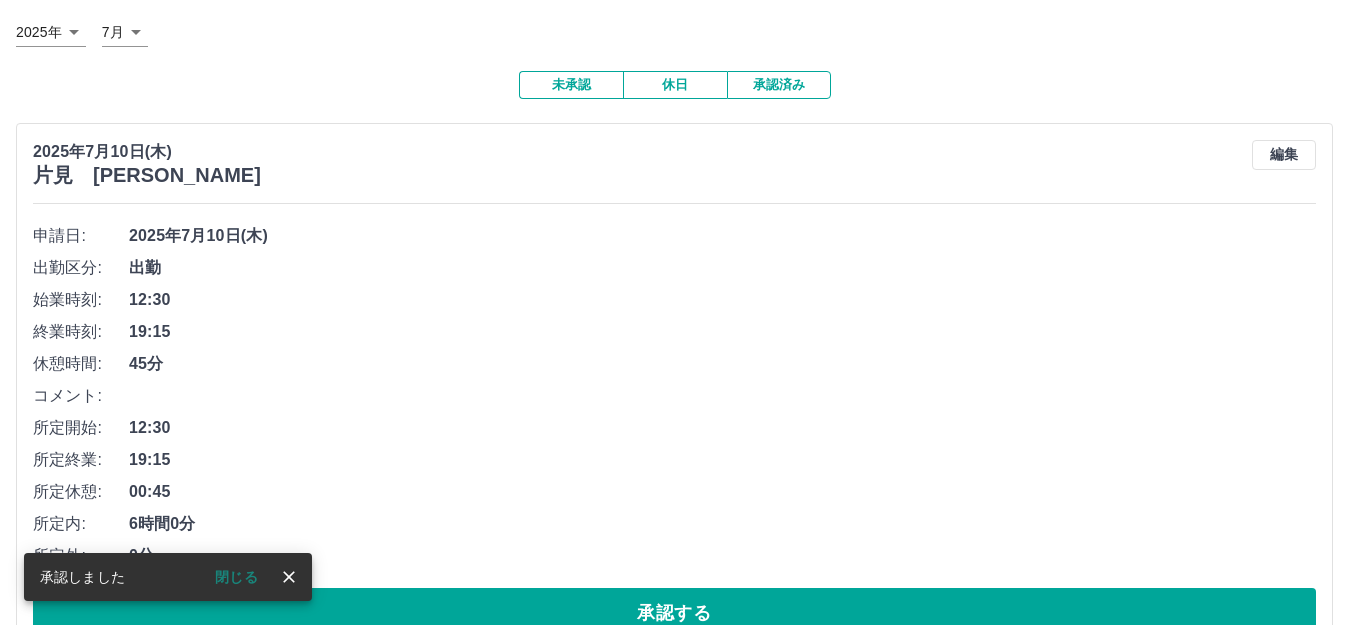 scroll, scrollTop: 300, scrollLeft: 0, axis: vertical 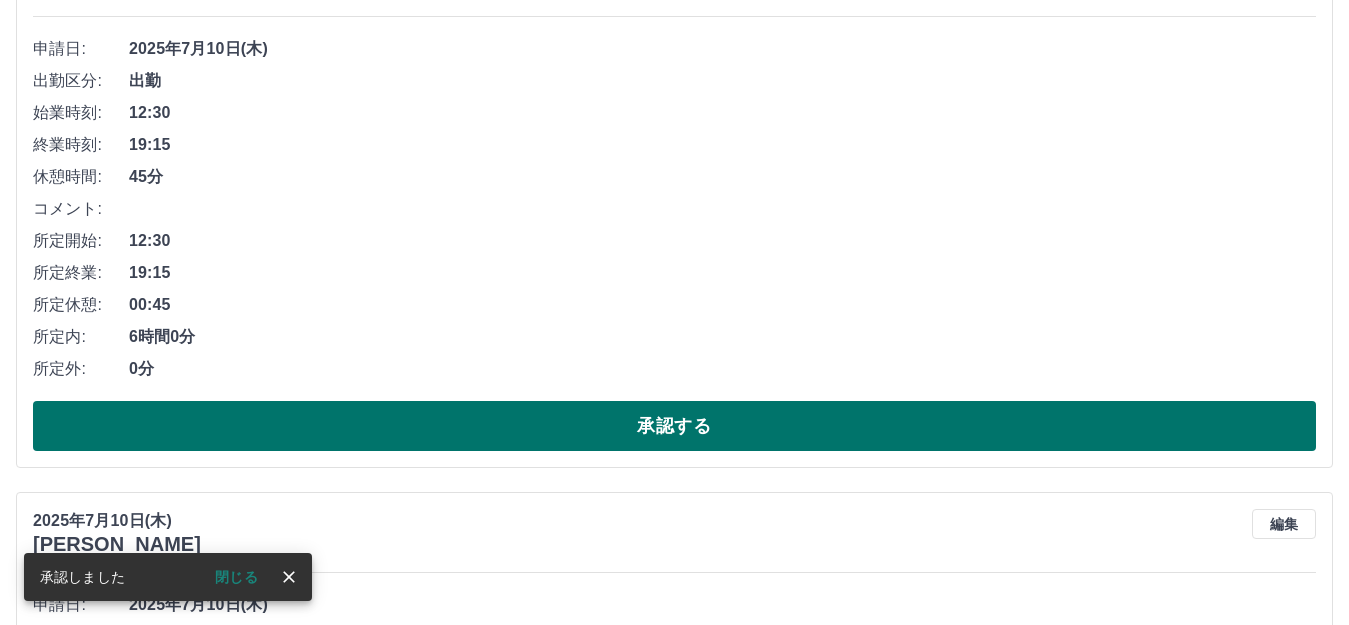 click on "承認する" at bounding box center (674, 426) 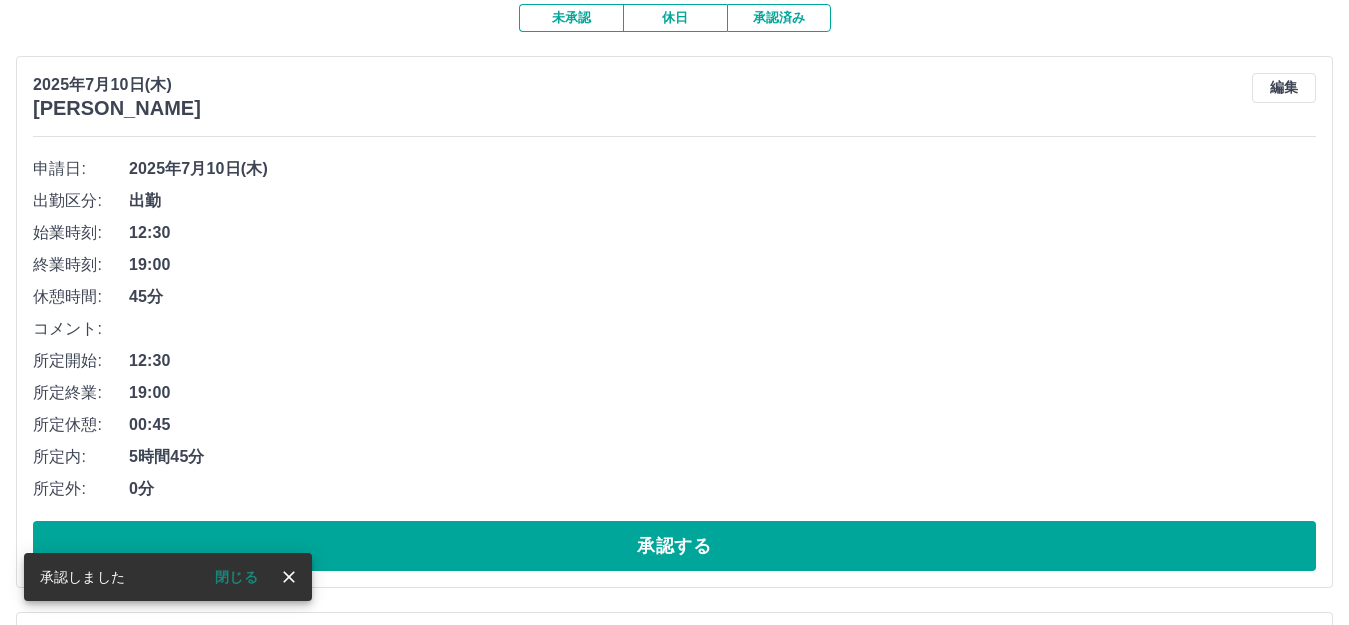 scroll, scrollTop: 200, scrollLeft: 0, axis: vertical 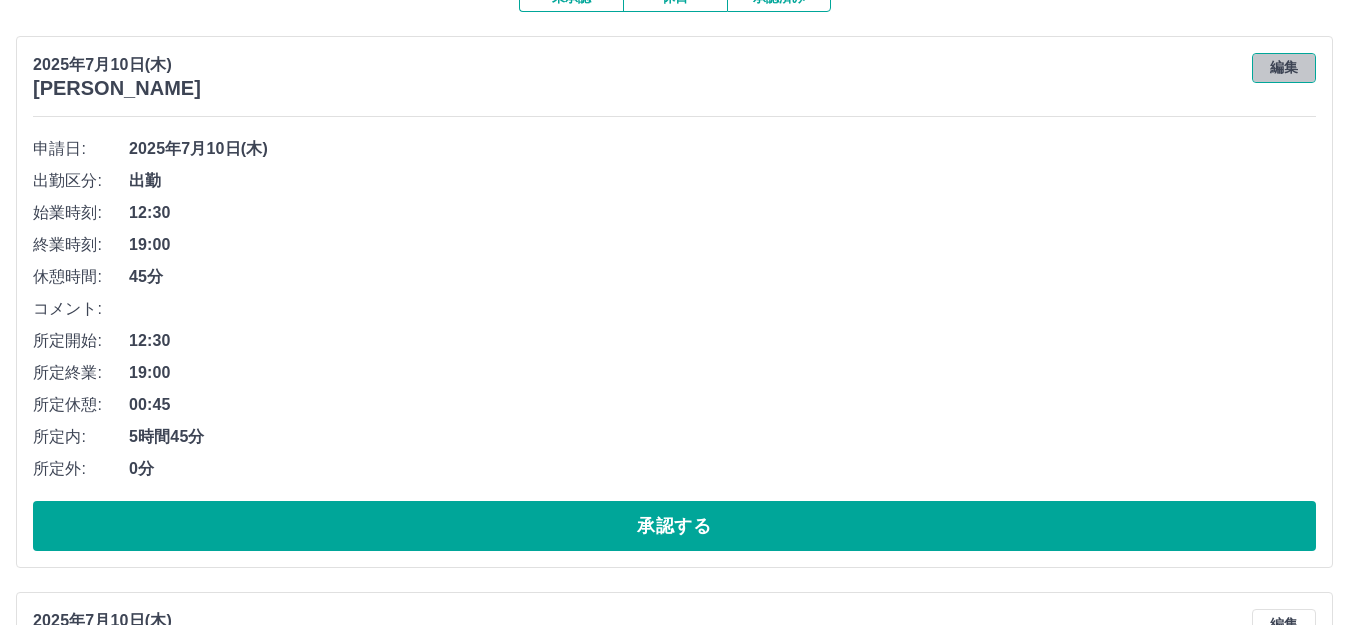 click on "編集" at bounding box center [1284, 68] 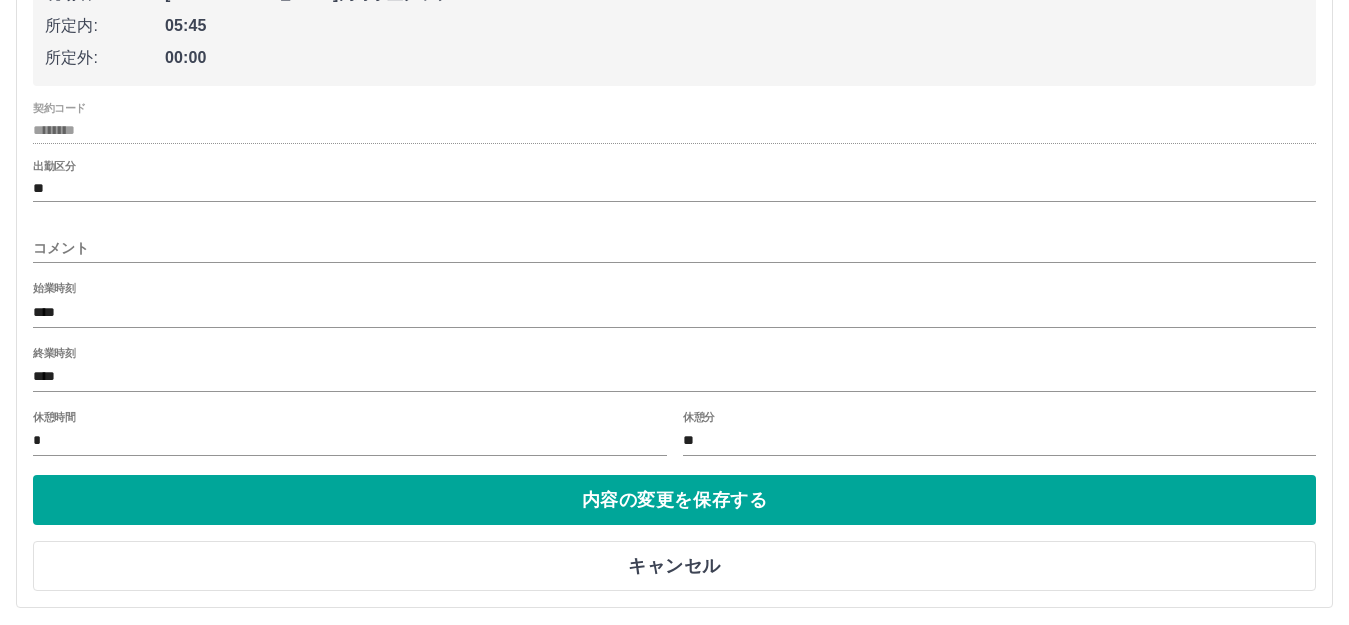 scroll, scrollTop: 500, scrollLeft: 0, axis: vertical 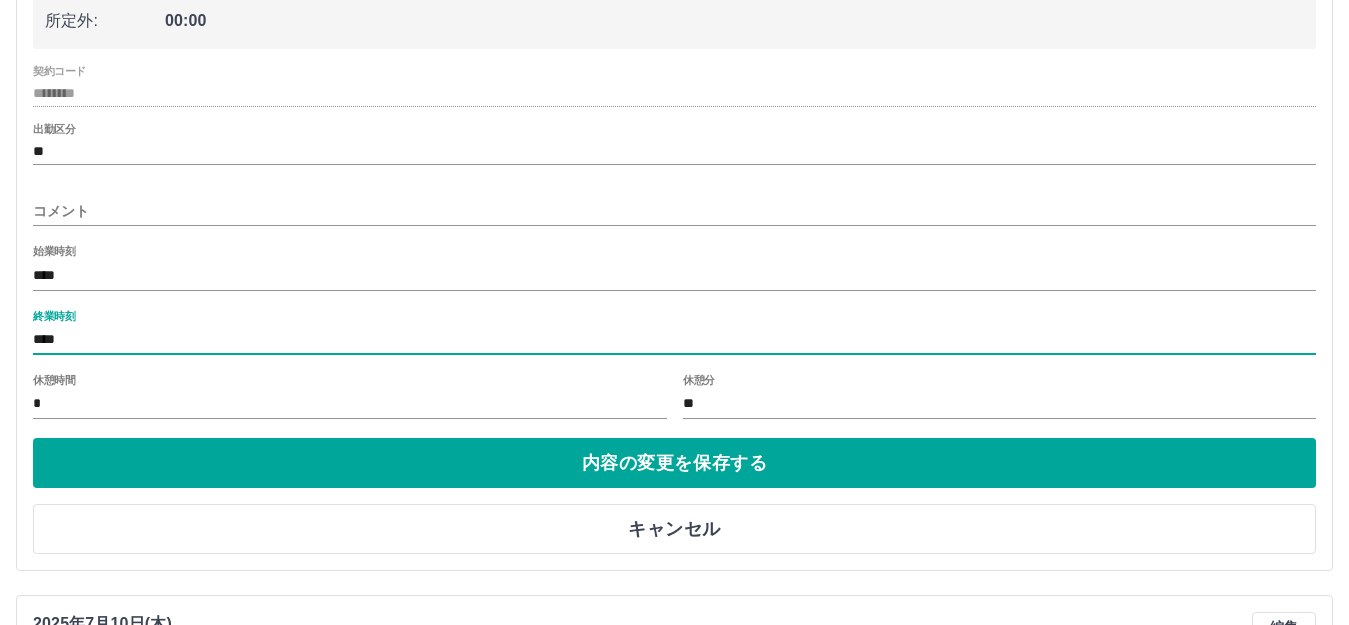click on "****" at bounding box center [674, 340] 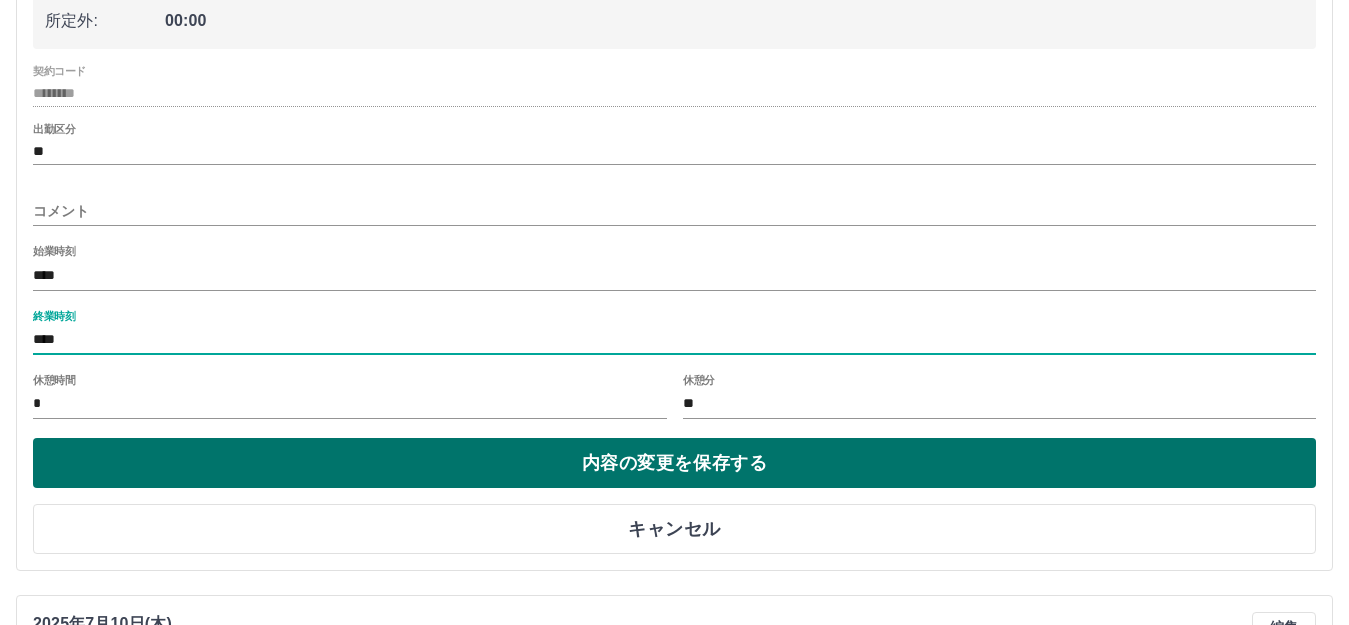 type on "****" 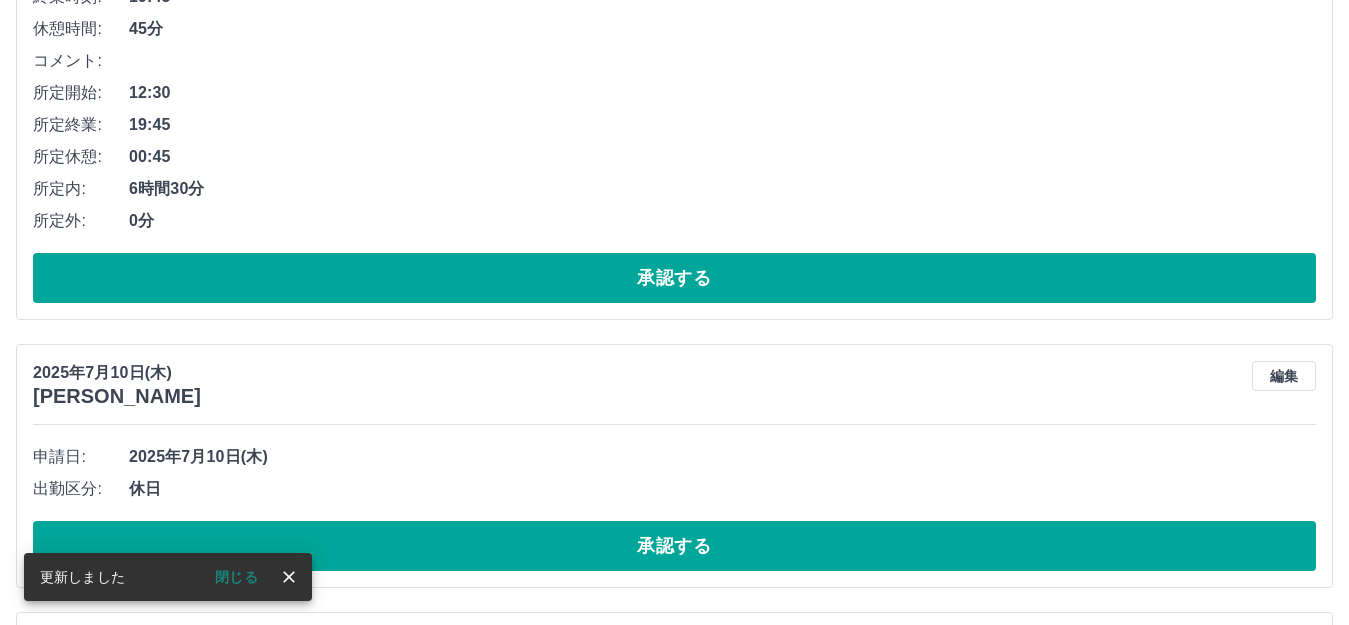 scroll, scrollTop: 500, scrollLeft: 0, axis: vertical 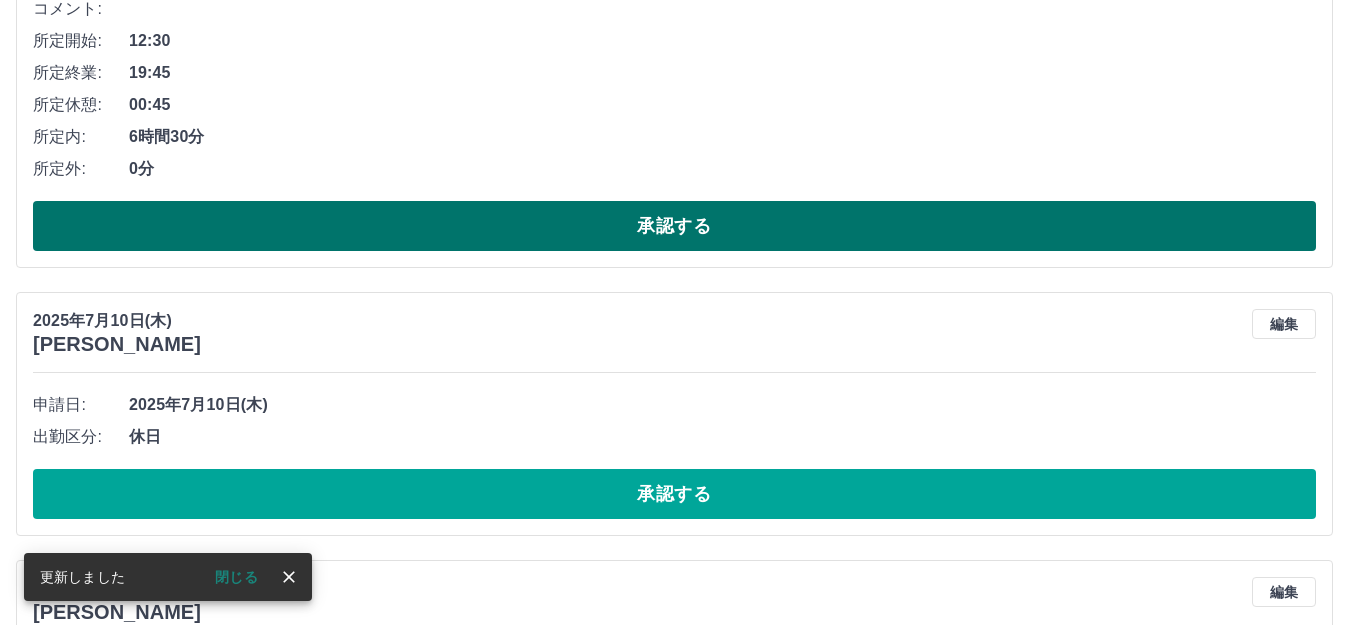 click on "承認する" at bounding box center [674, 226] 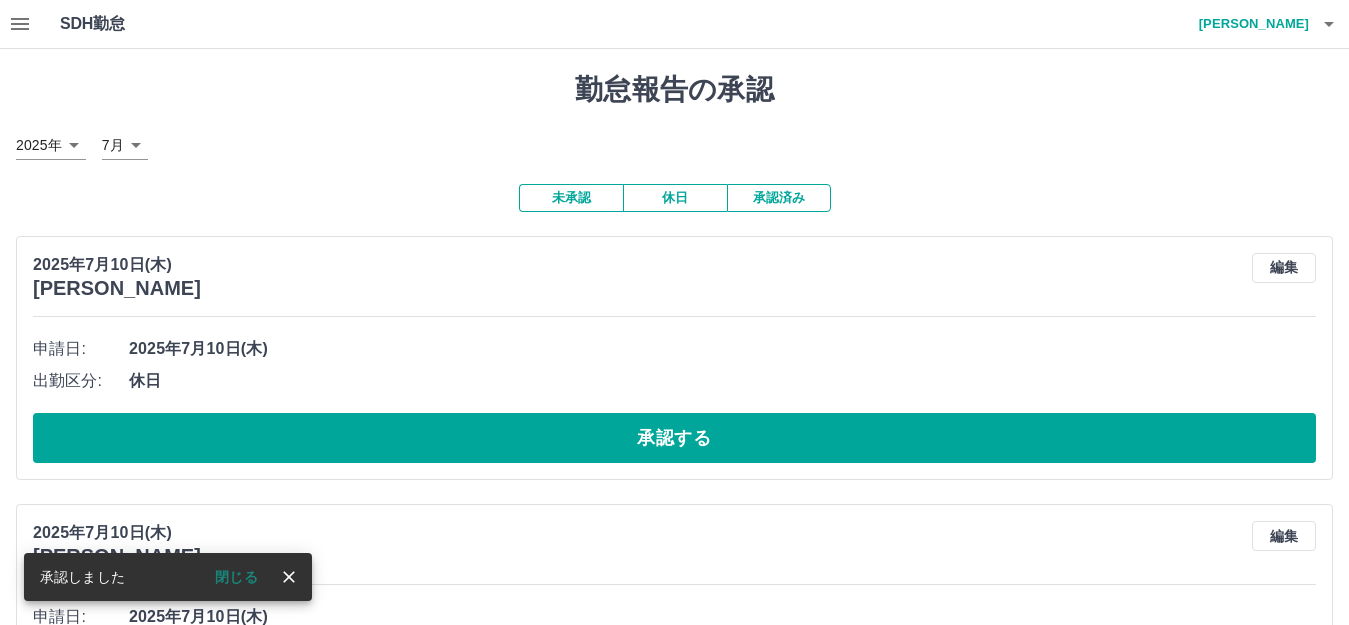 scroll, scrollTop: 100, scrollLeft: 0, axis: vertical 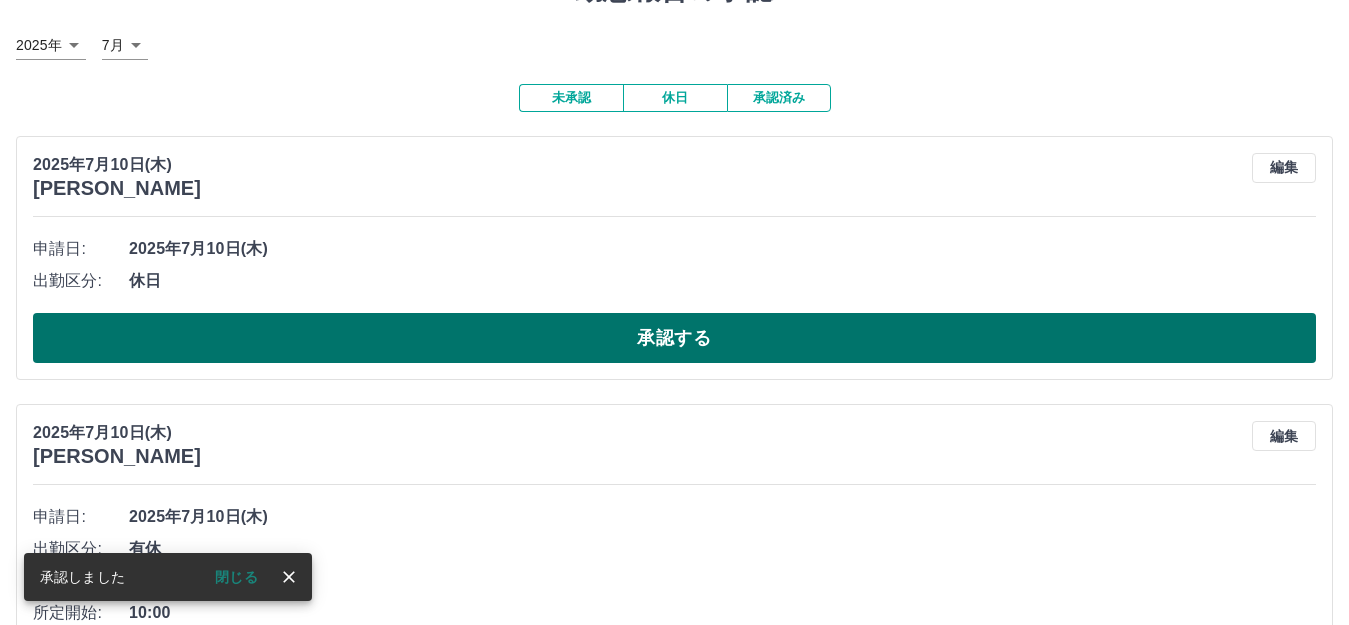 click on "承認する" at bounding box center [674, 338] 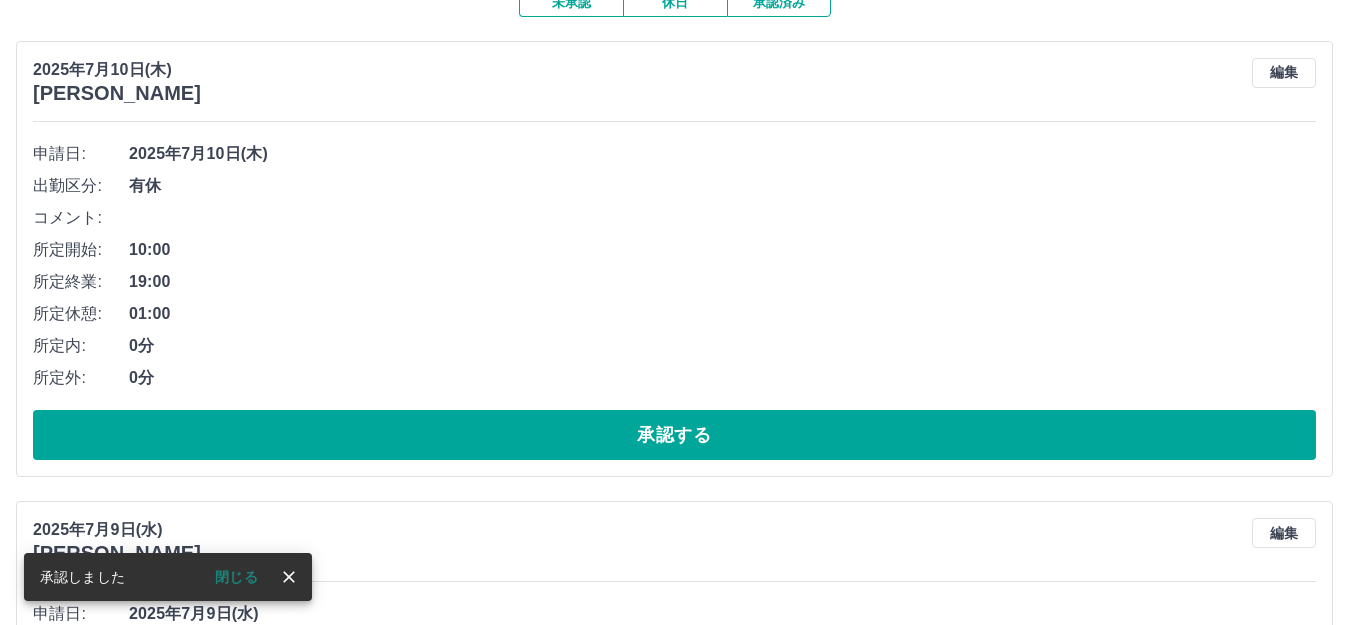 scroll, scrollTop: 300, scrollLeft: 0, axis: vertical 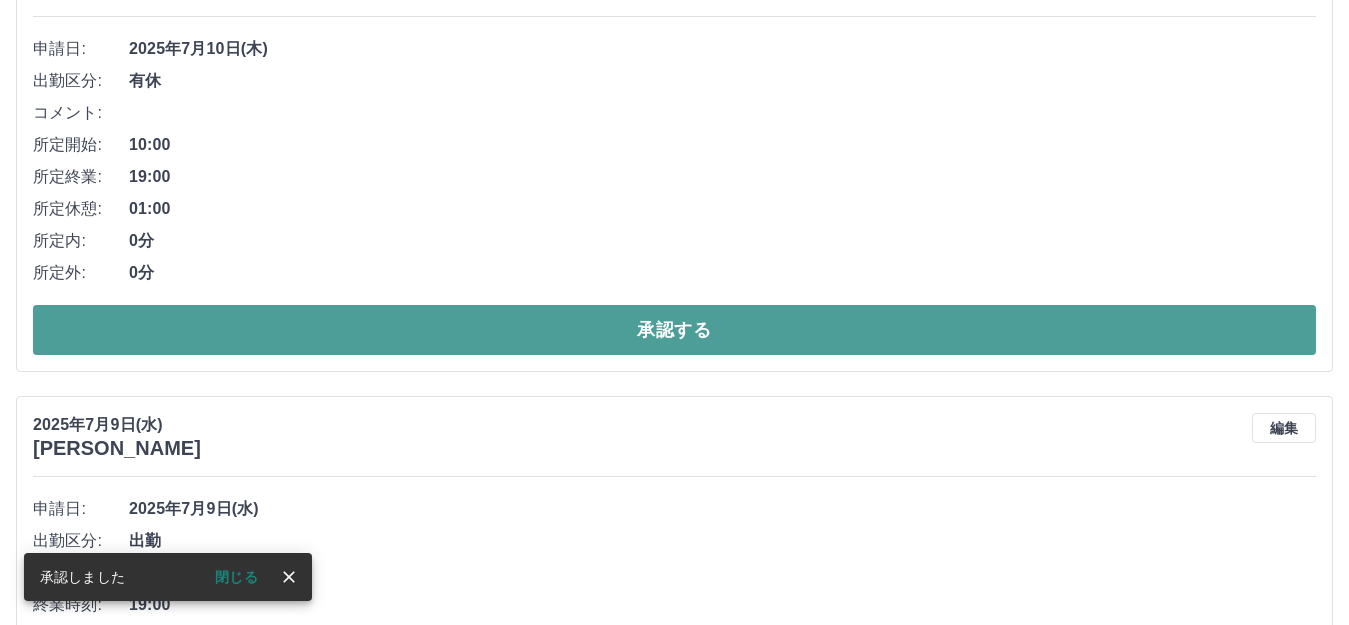click on "承認する" at bounding box center [674, 330] 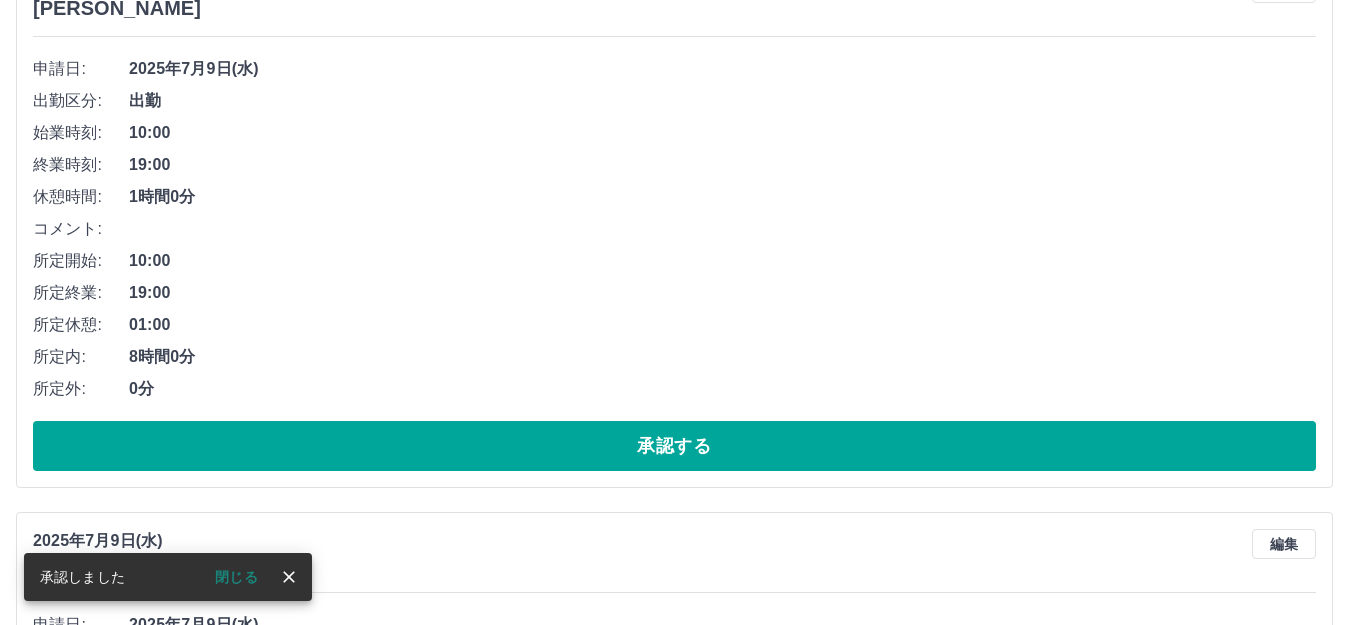 scroll, scrollTop: 400, scrollLeft: 0, axis: vertical 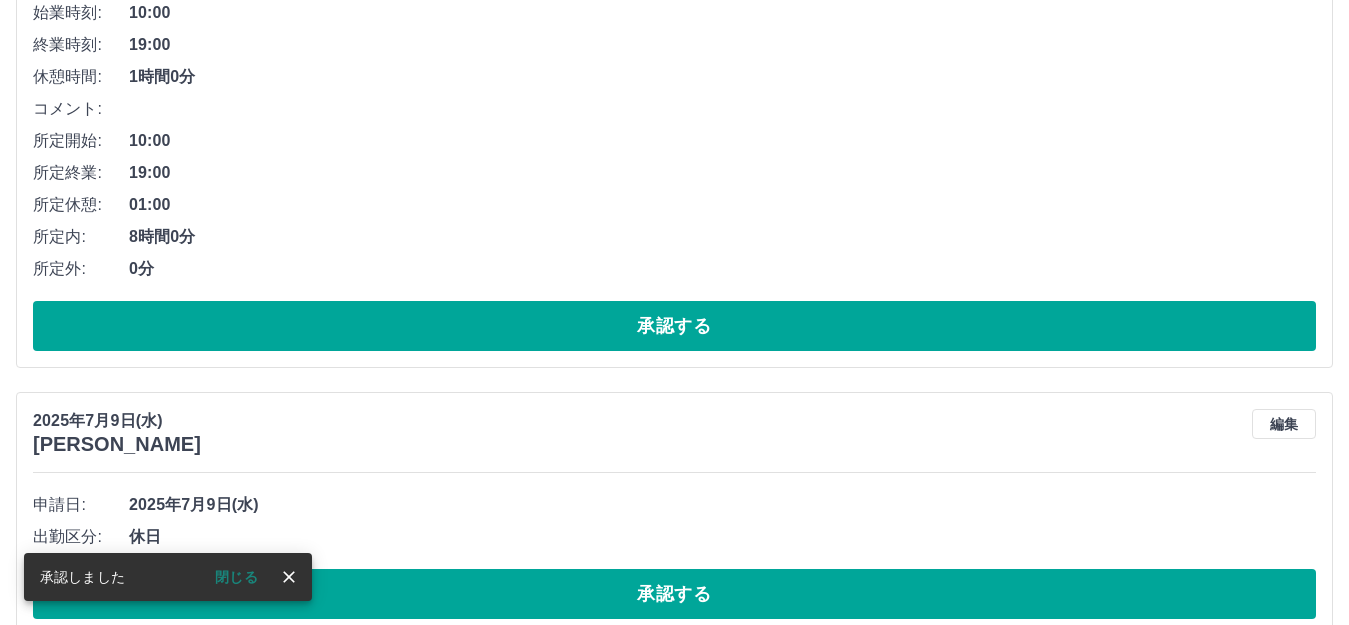 click on "承認する" at bounding box center (674, 326) 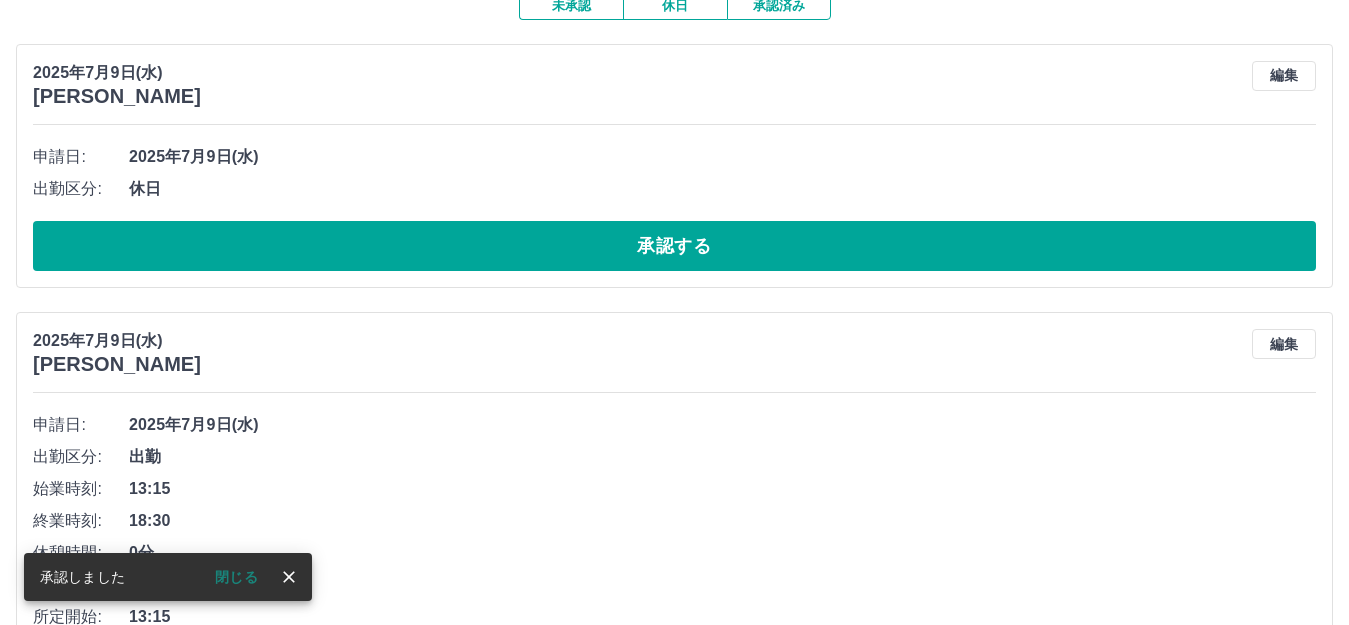 scroll, scrollTop: 200, scrollLeft: 0, axis: vertical 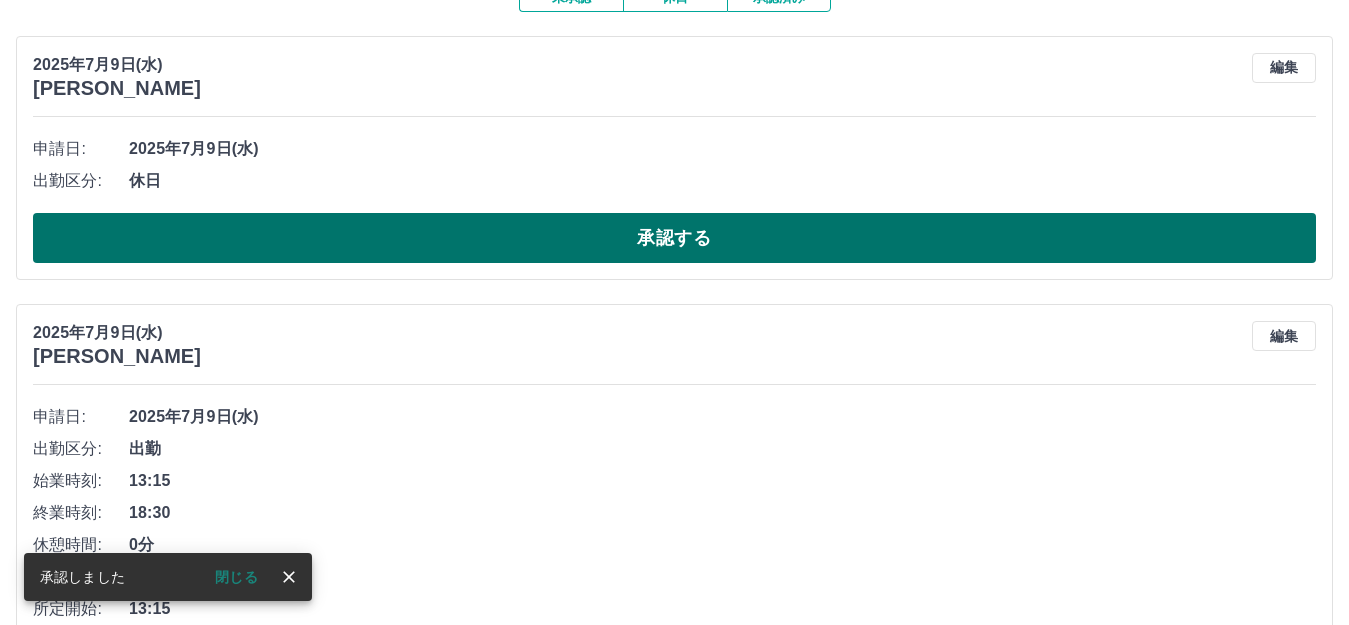 click on "承認する" at bounding box center (674, 238) 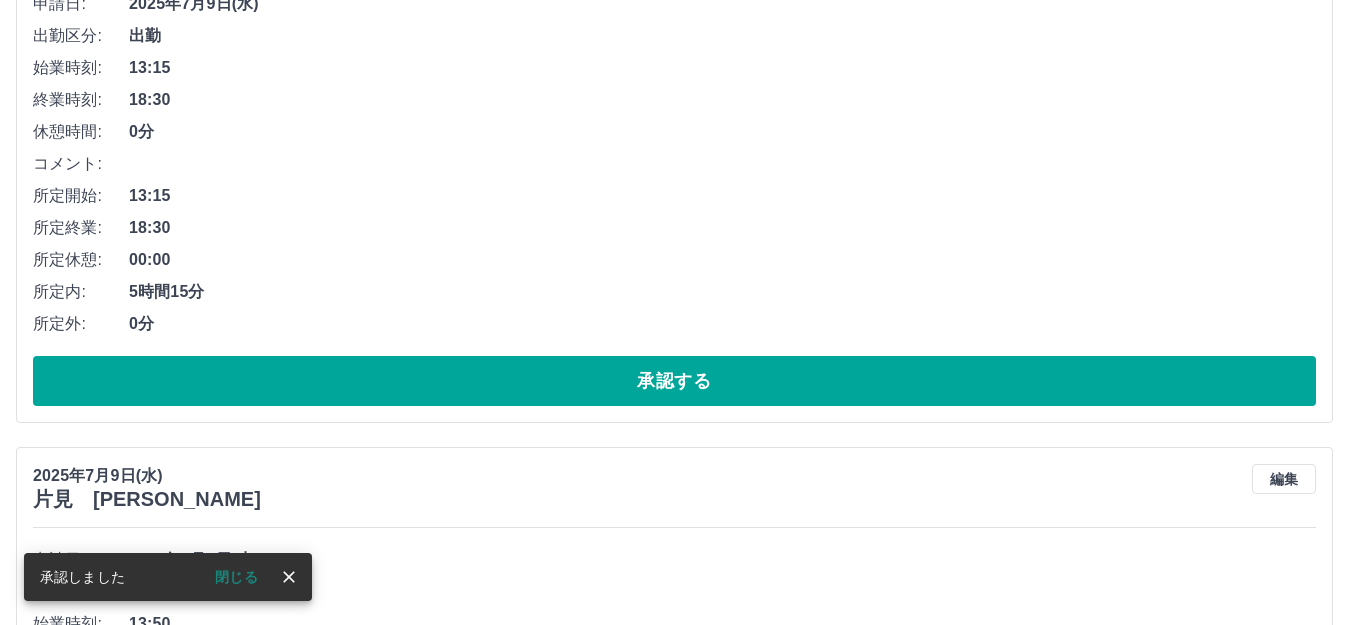 scroll, scrollTop: 400, scrollLeft: 0, axis: vertical 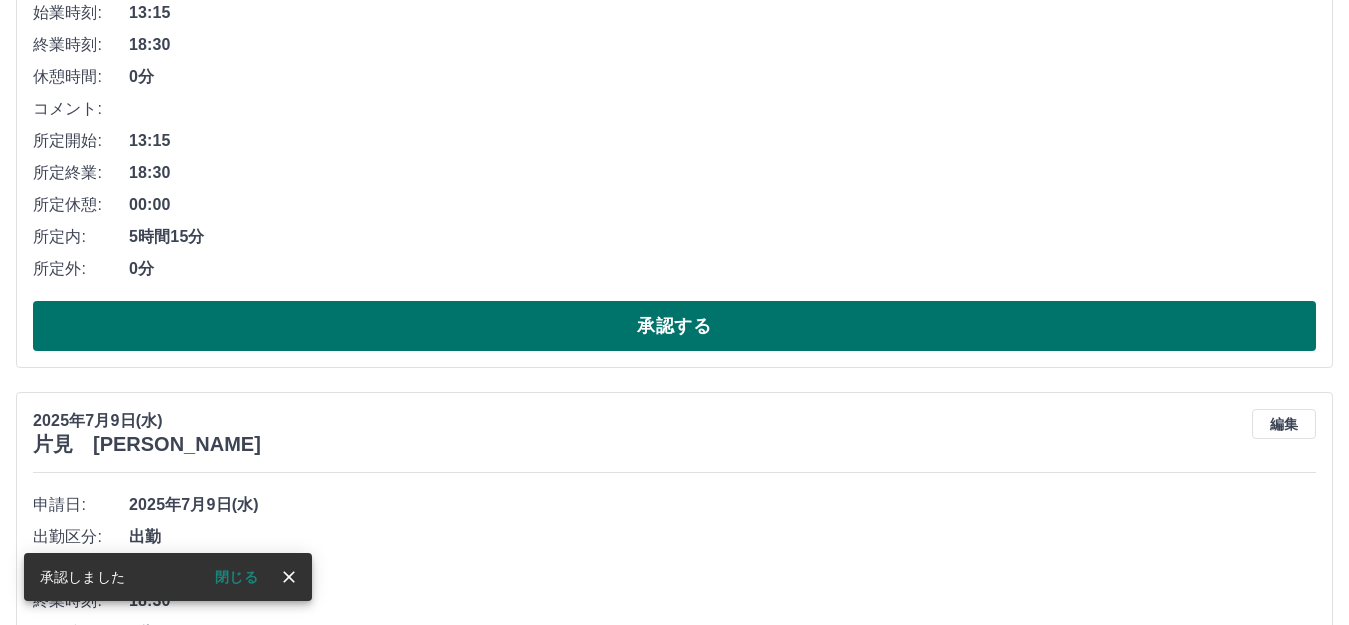 click on "承認する" at bounding box center (674, 326) 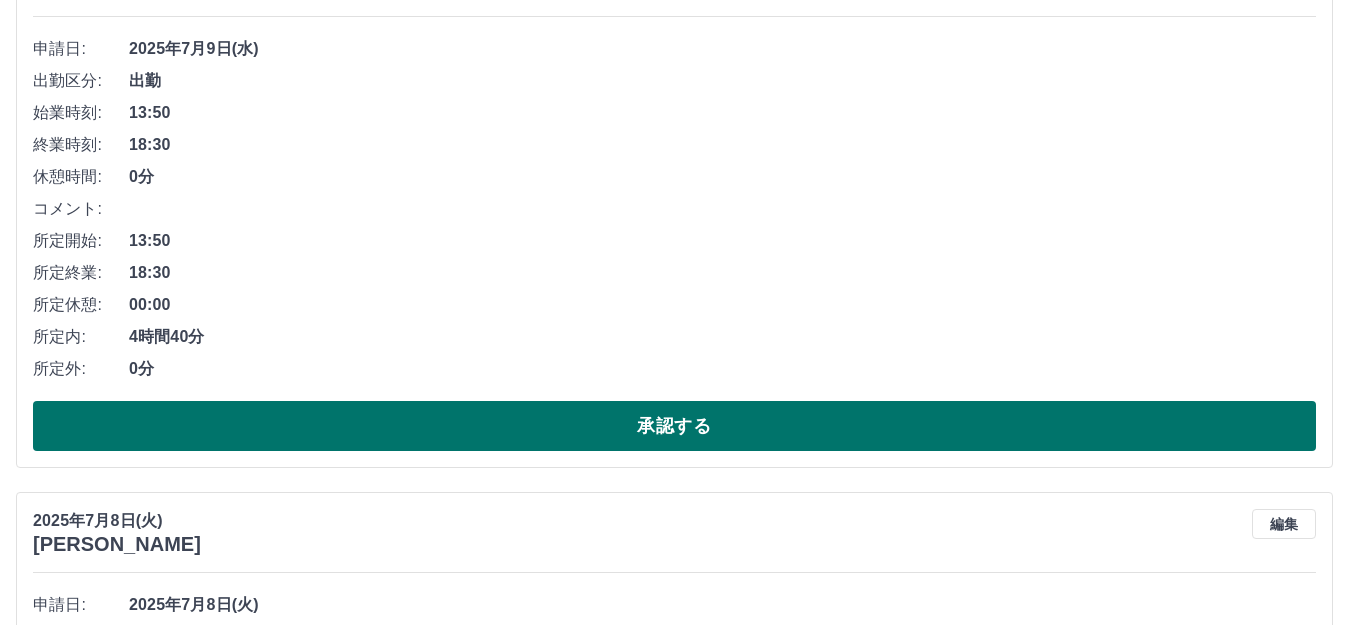 scroll, scrollTop: 400, scrollLeft: 0, axis: vertical 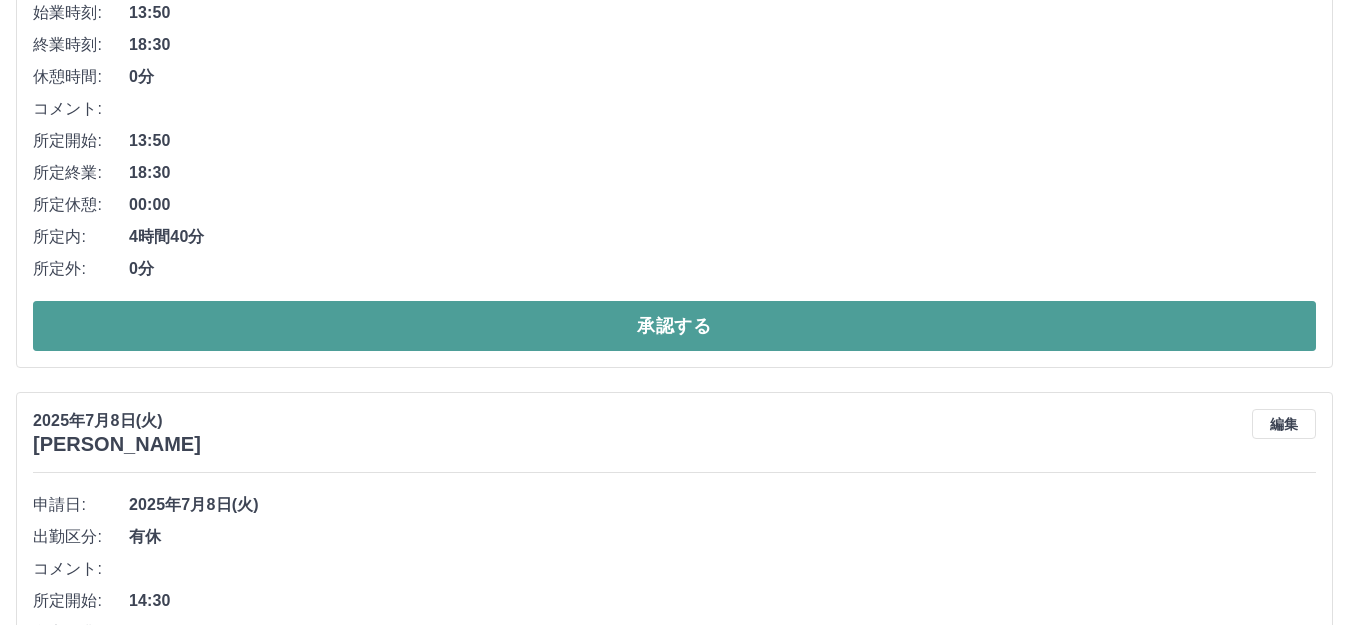 click on "承認する" at bounding box center (674, 326) 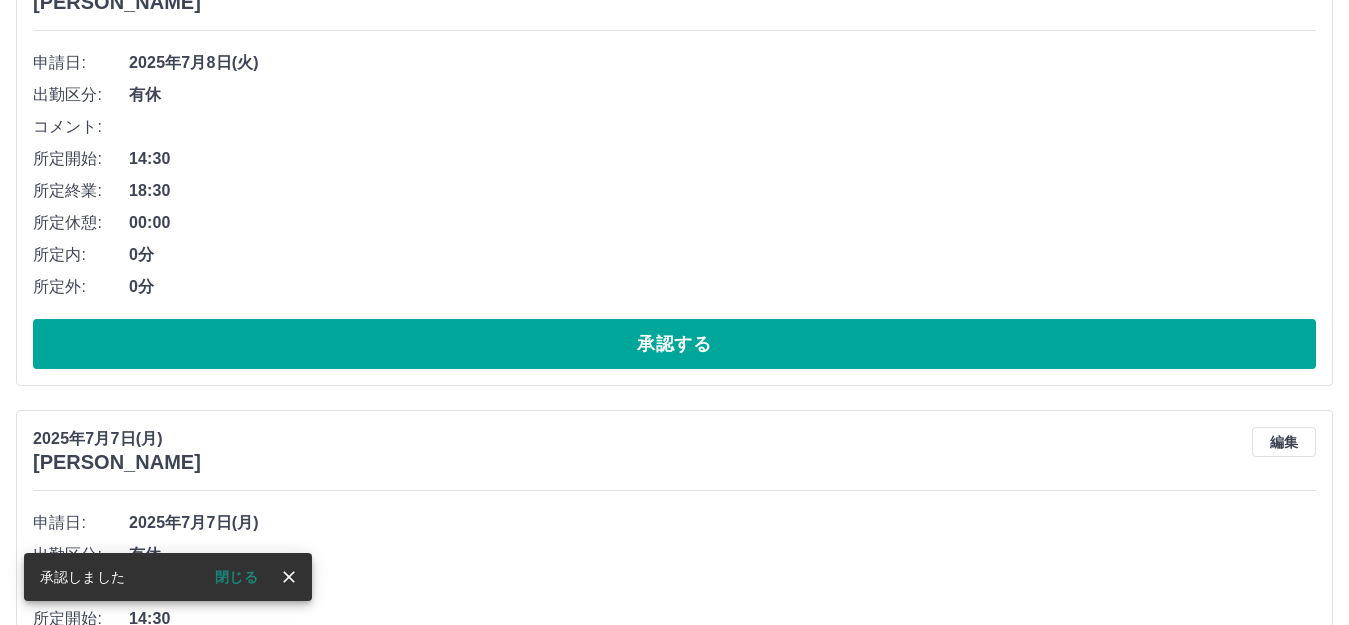 scroll, scrollTop: 300, scrollLeft: 0, axis: vertical 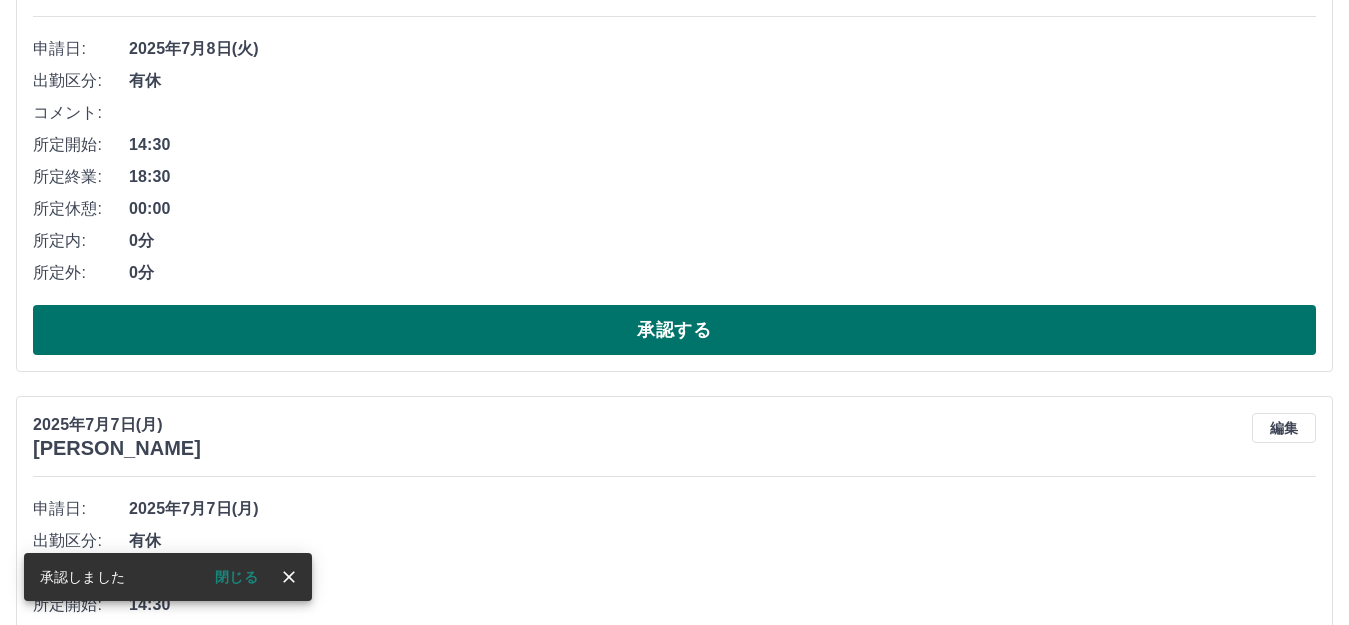 click on "承認する" at bounding box center (674, 330) 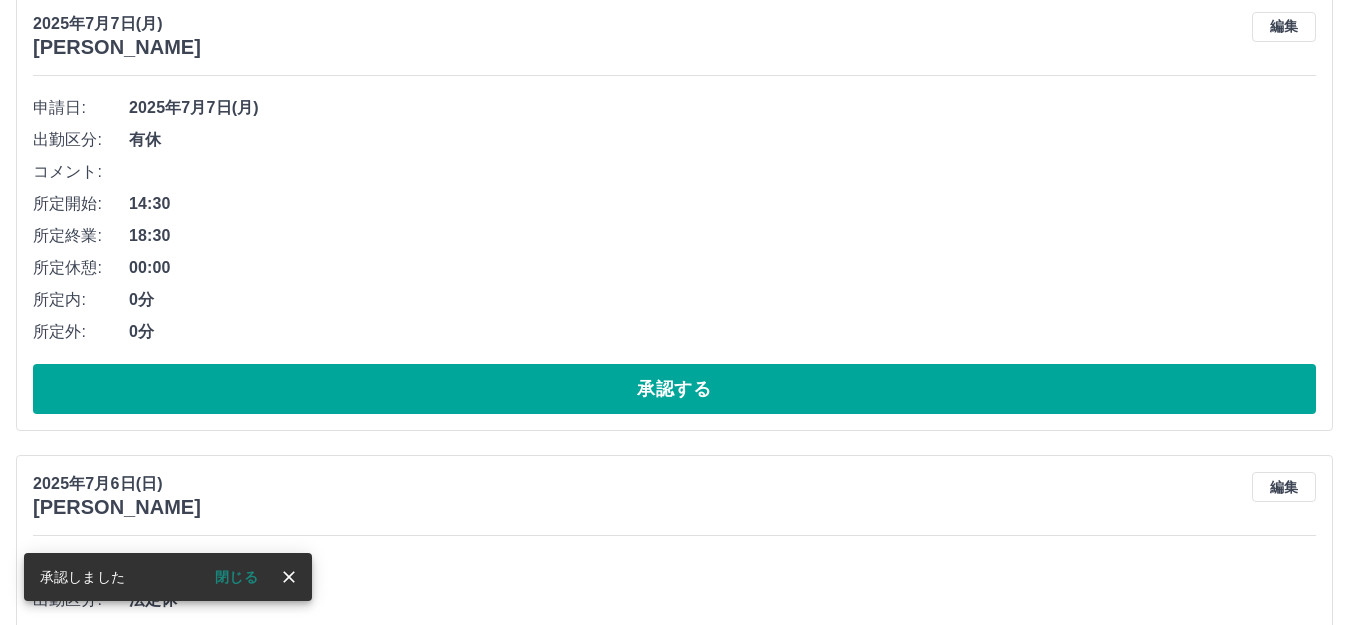 scroll, scrollTop: 400, scrollLeft: 0, axis: vertical 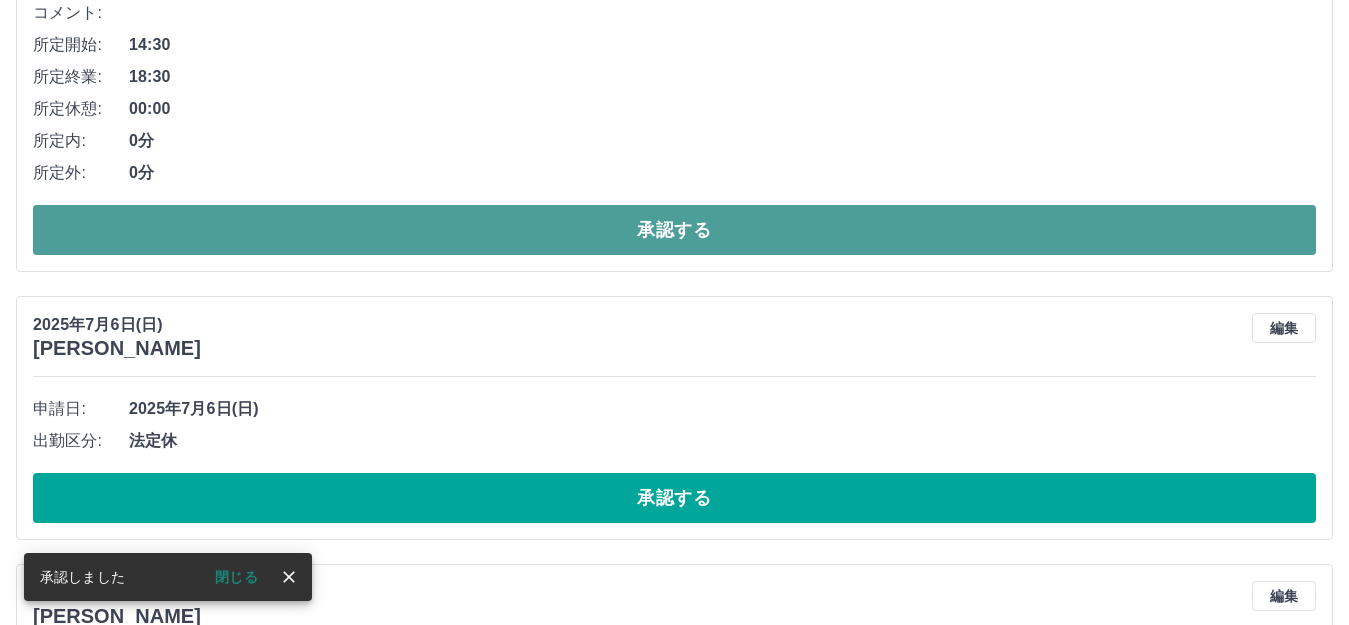 click on "承認する" at bounding box center [674, 230] 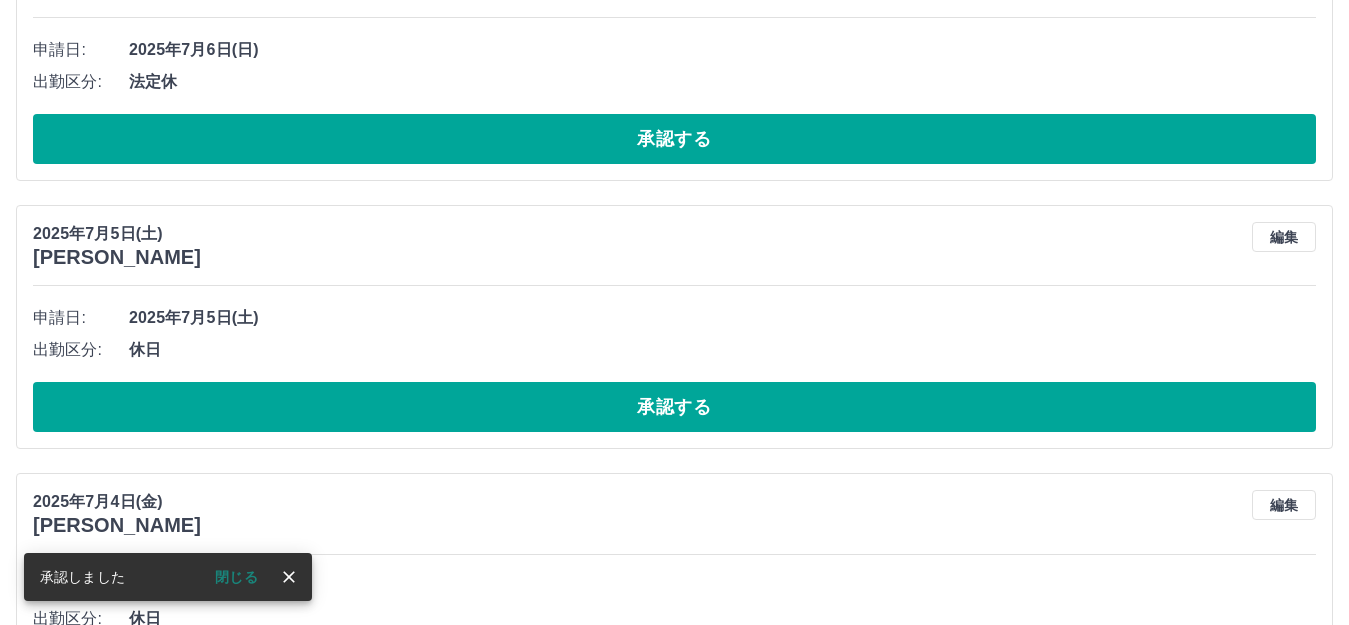 scroll, scrollTop: 300, scrollLeft: 0, axis: vertical 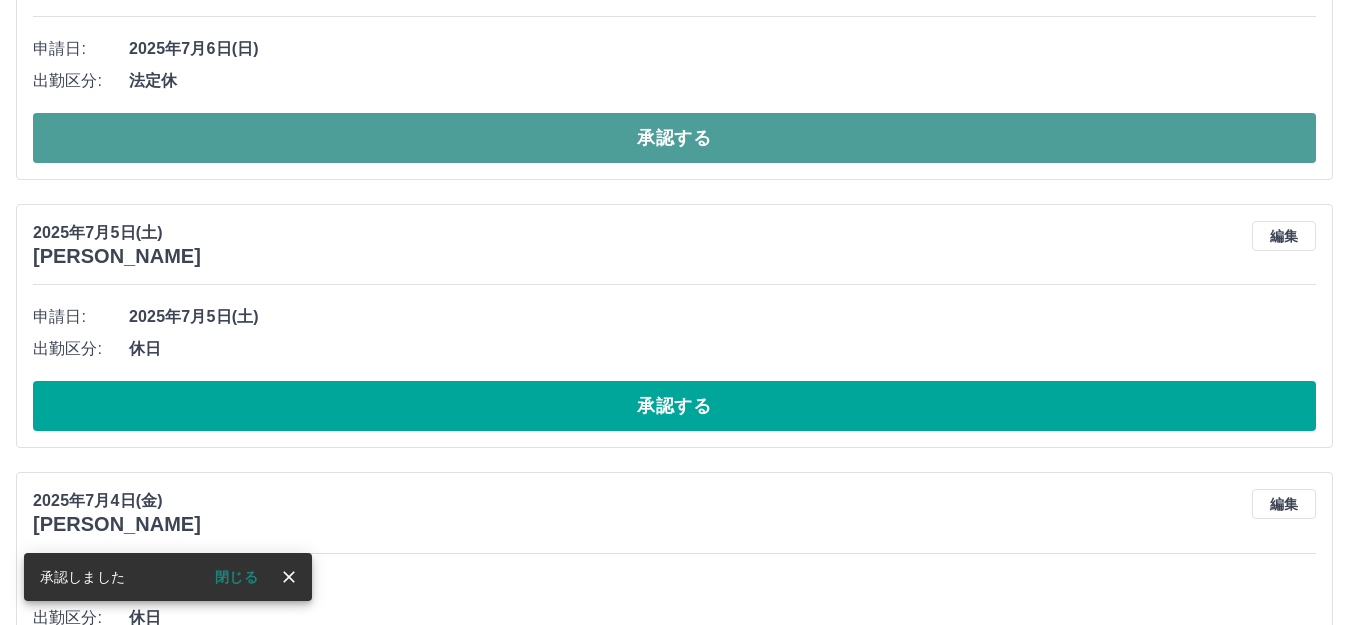 click on "承認する" at bounding box center [674, 138] 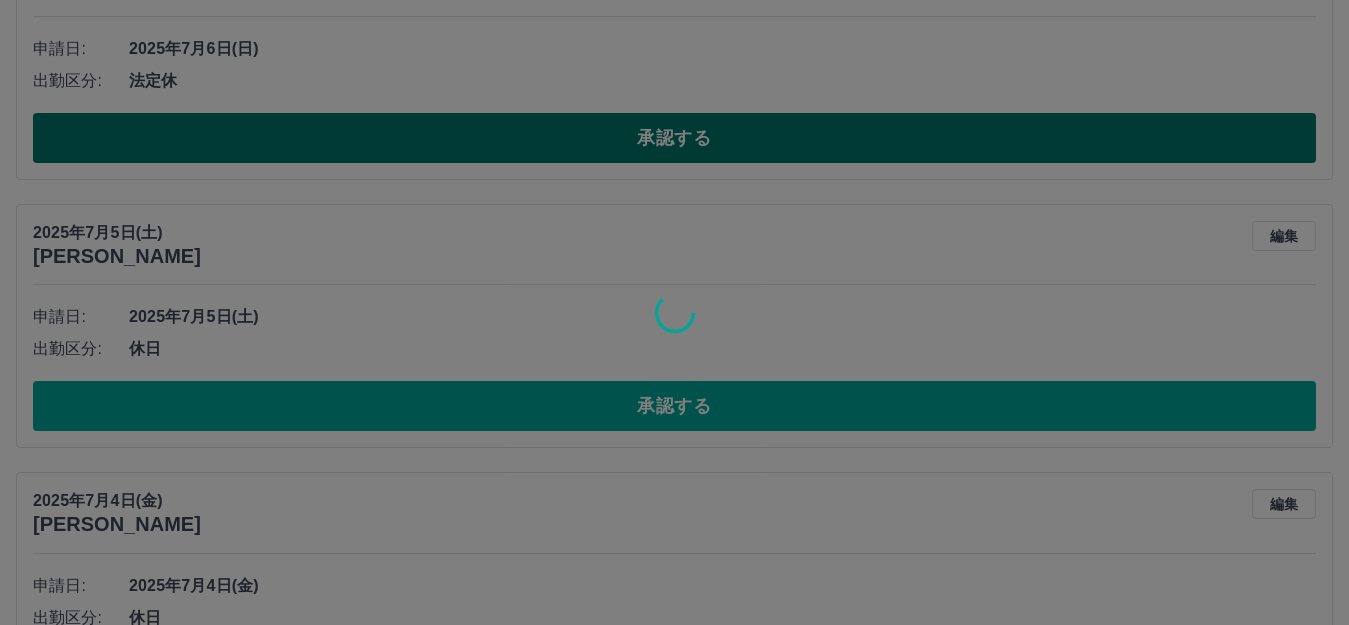 scroll, scrollTop: 32, scrollLeft: 0, axis: vertical 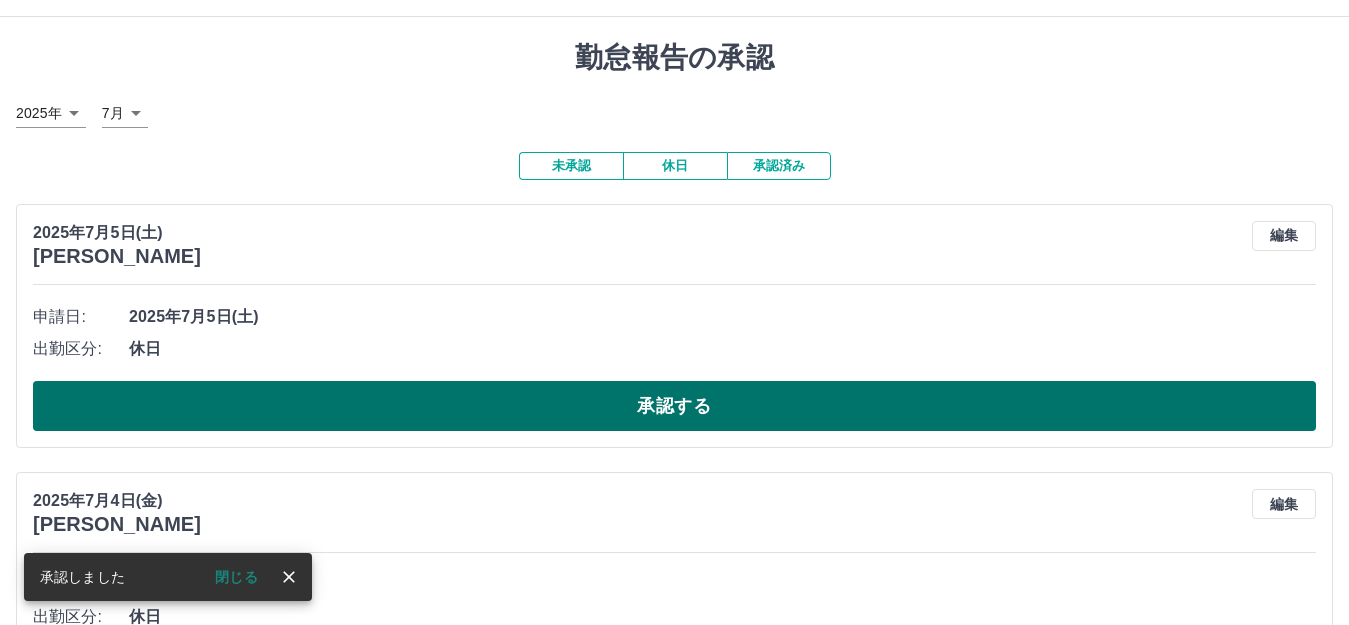 click on "承認する" at bounding box center (674, 406) 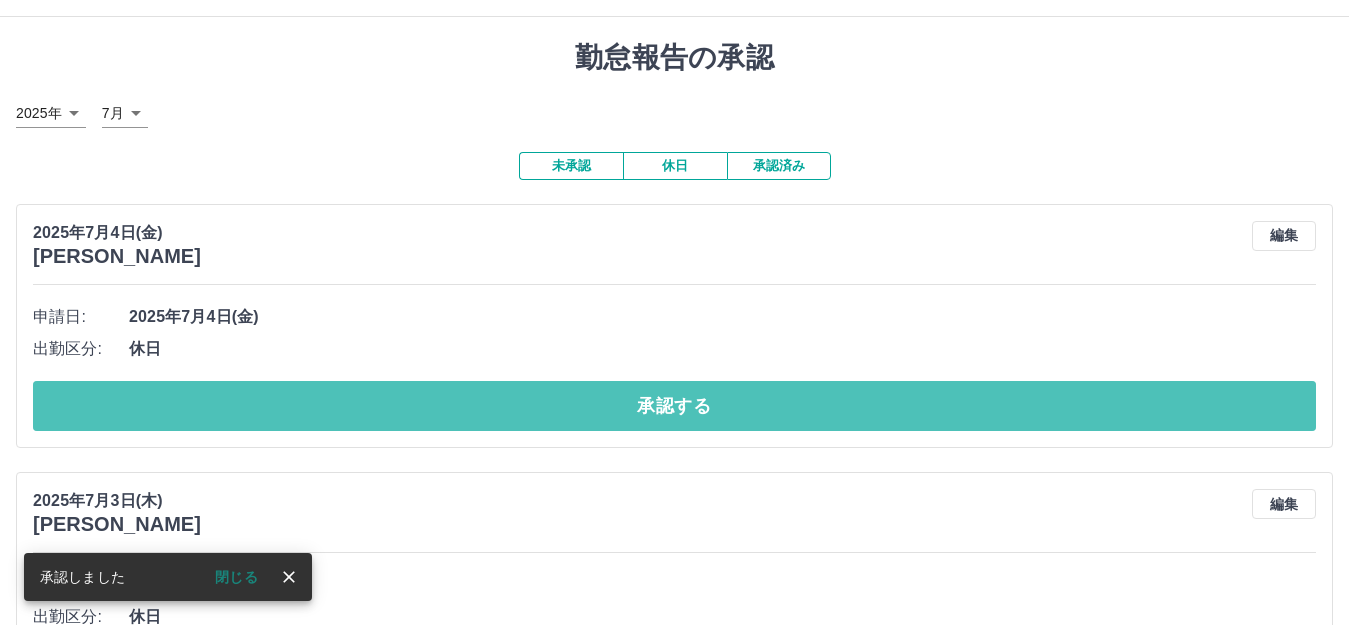 click on "承認する" at bounding box center [674, 406] 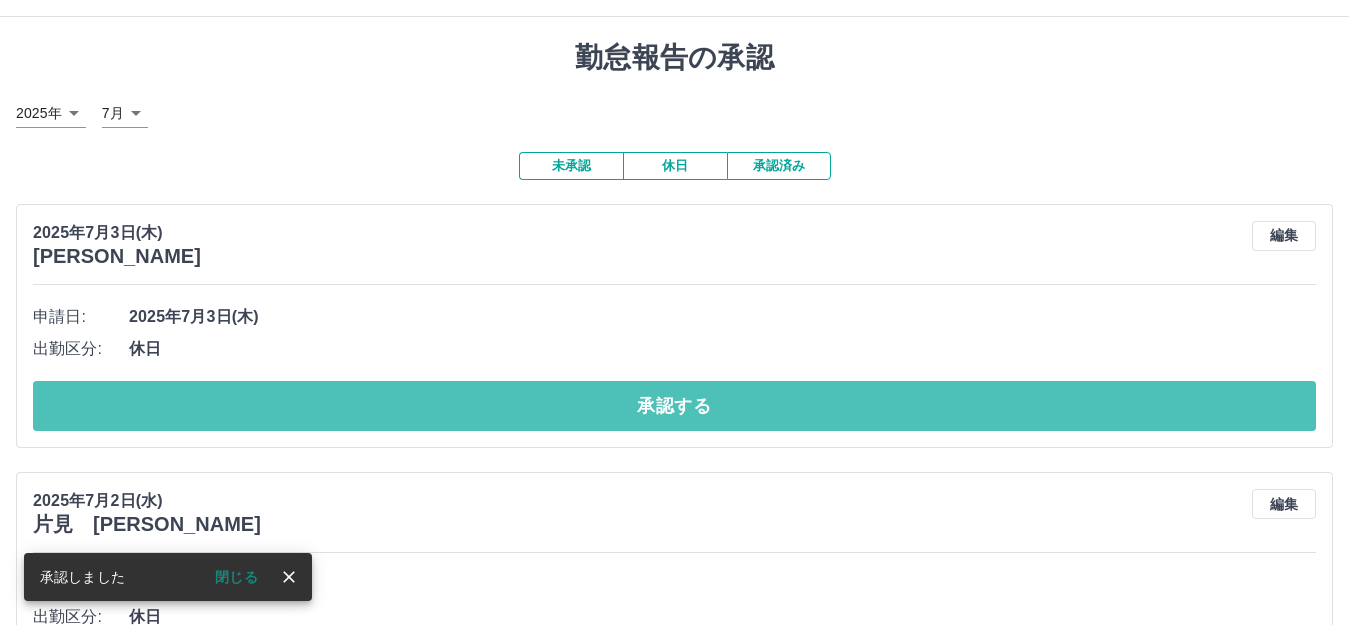 click on "承認する" at bounding box center (674, 406) 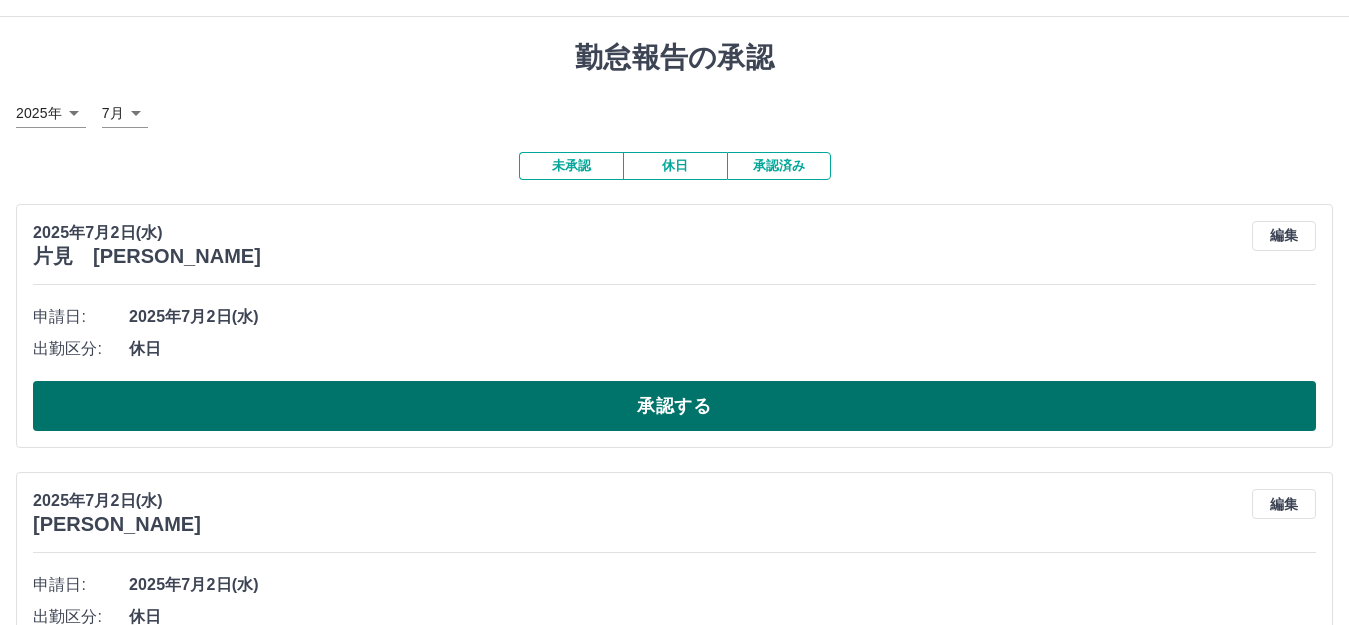 click on "承認する" at bounding box center (674, 406) 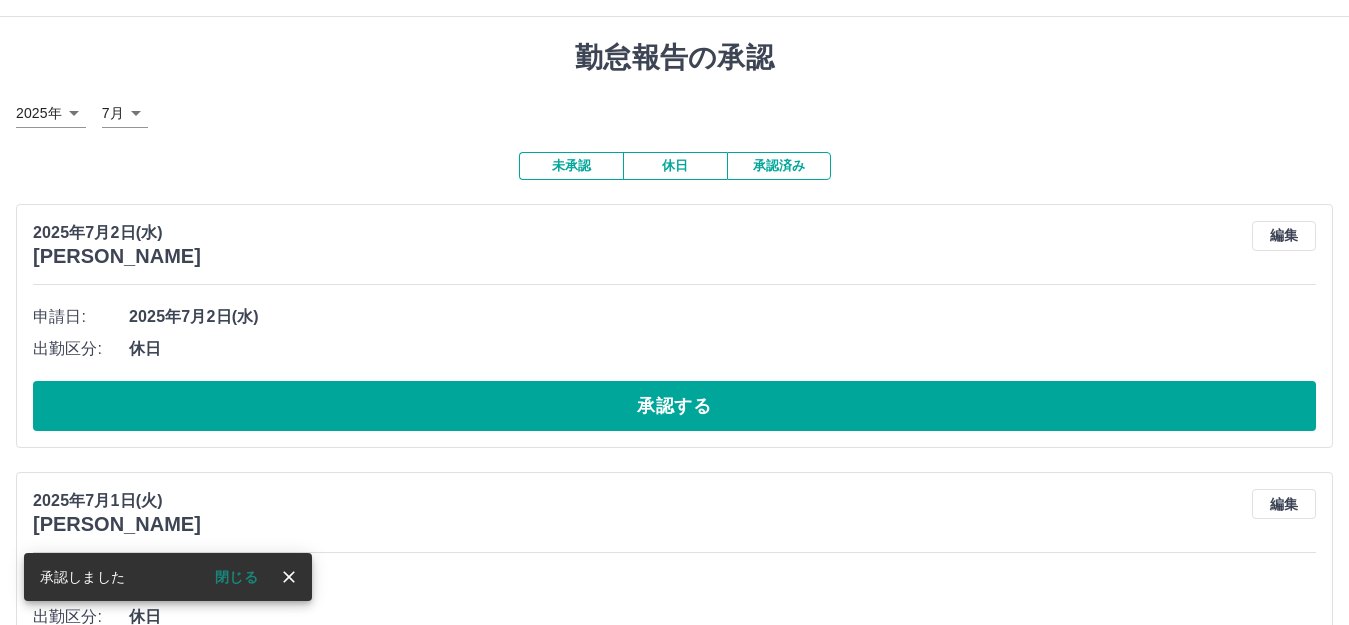 click on "承認する" at bounding box center [674, 406] 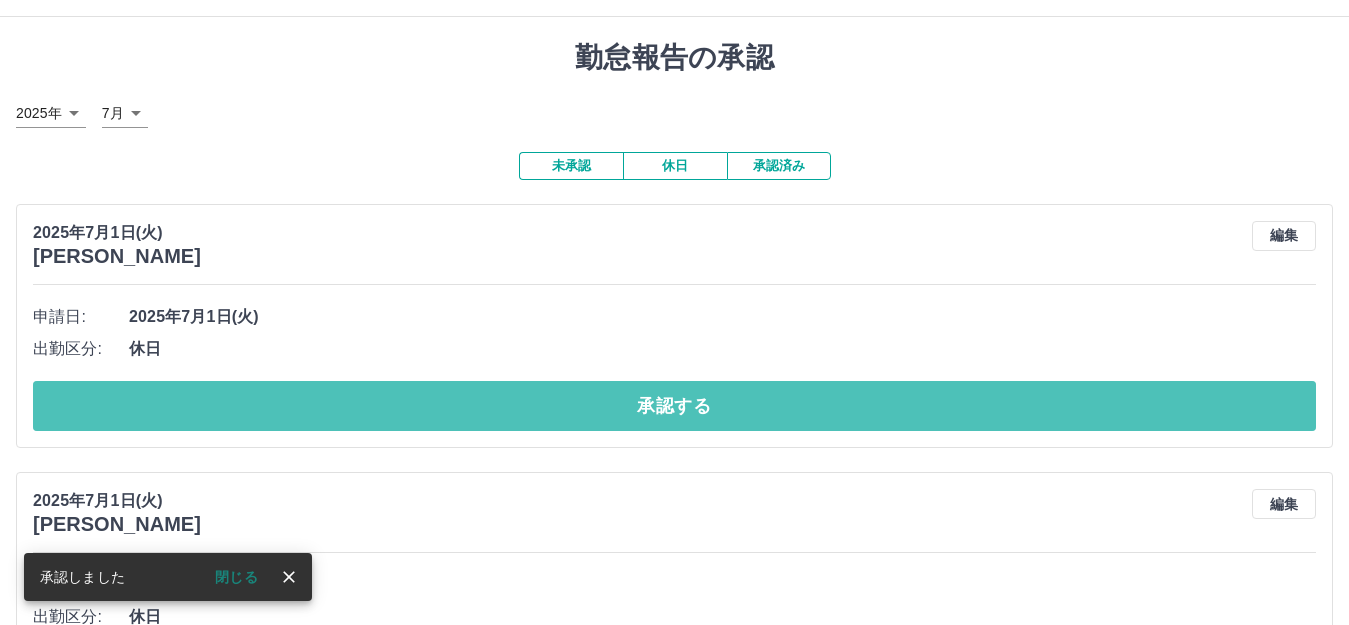 click on "承認する" at bounding box center [674, 406] 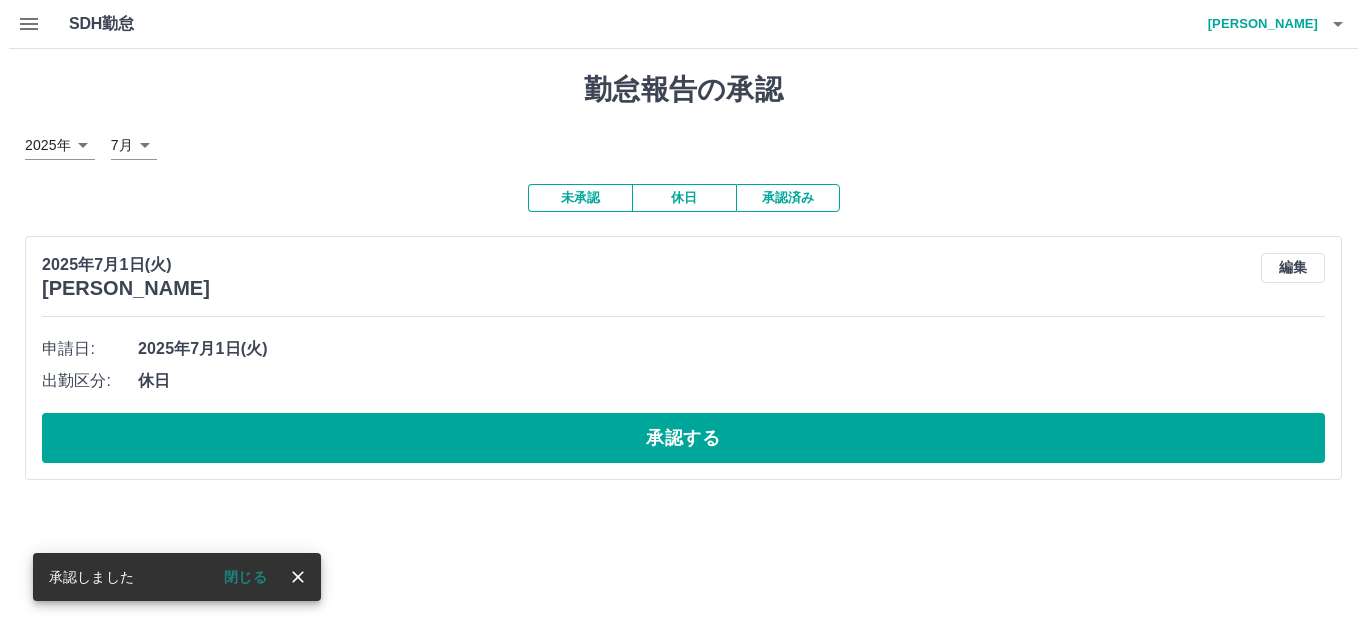 scroll, scrollTop: 0, scrollLeft: 0, axis: both 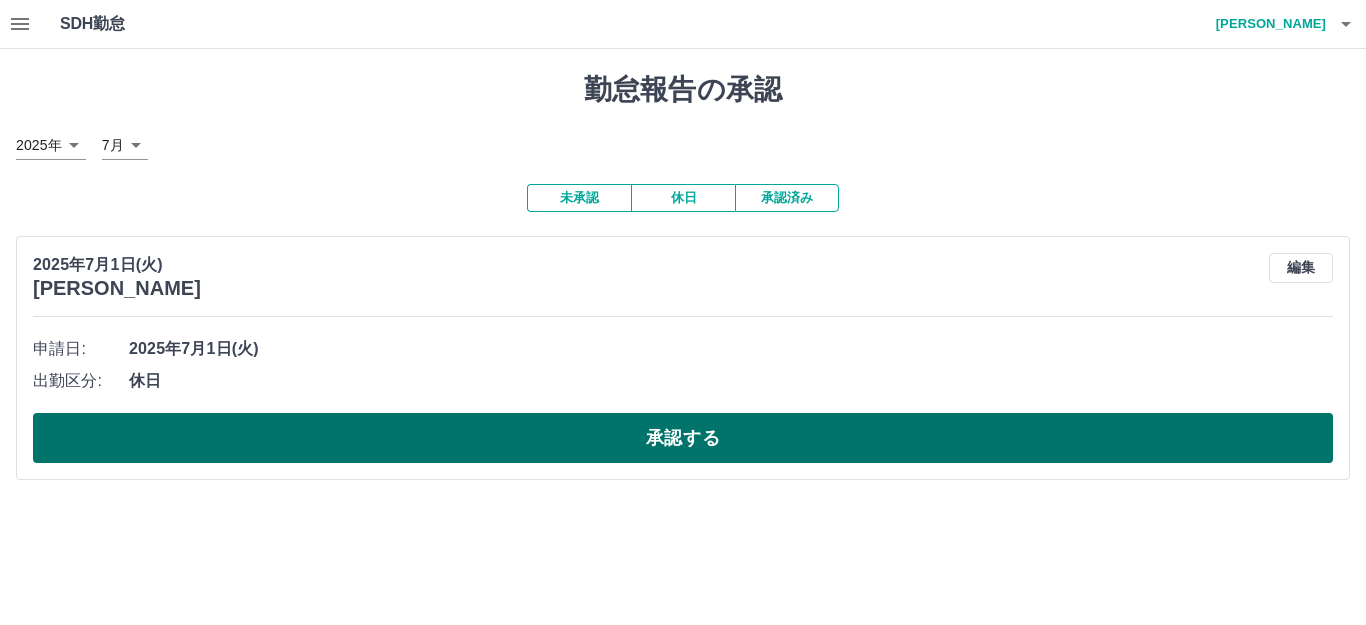 click on "承認する" at bounding box center (683, 438) 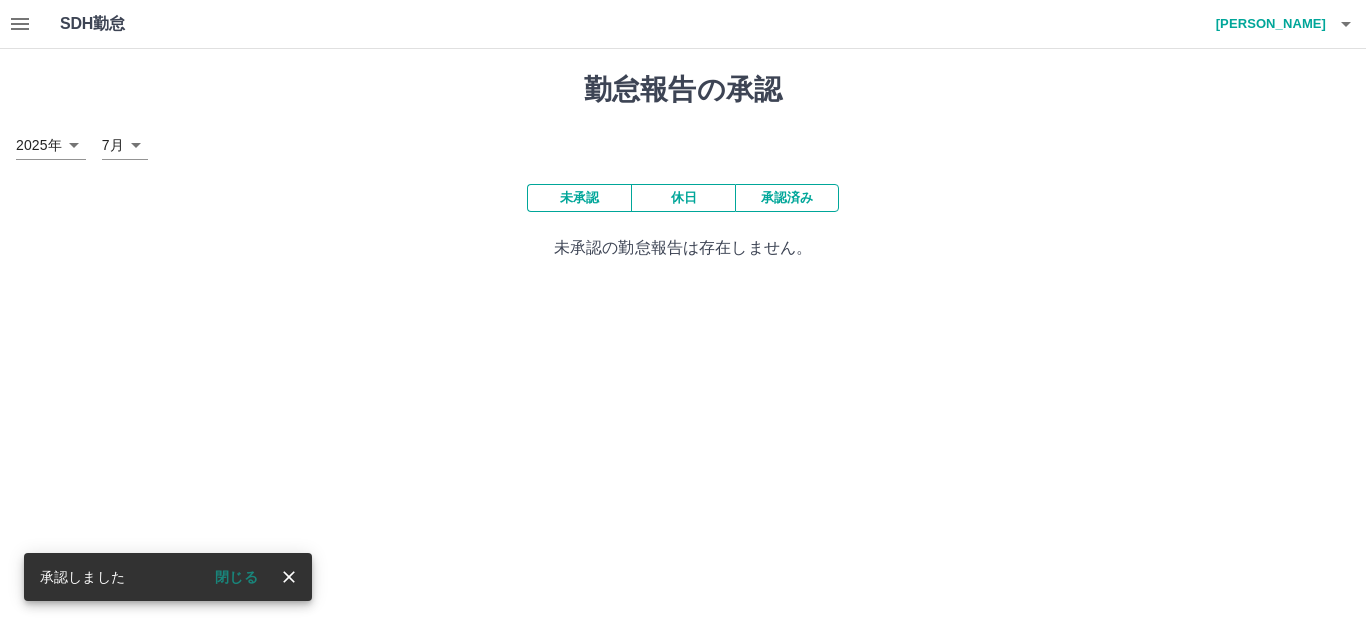 click 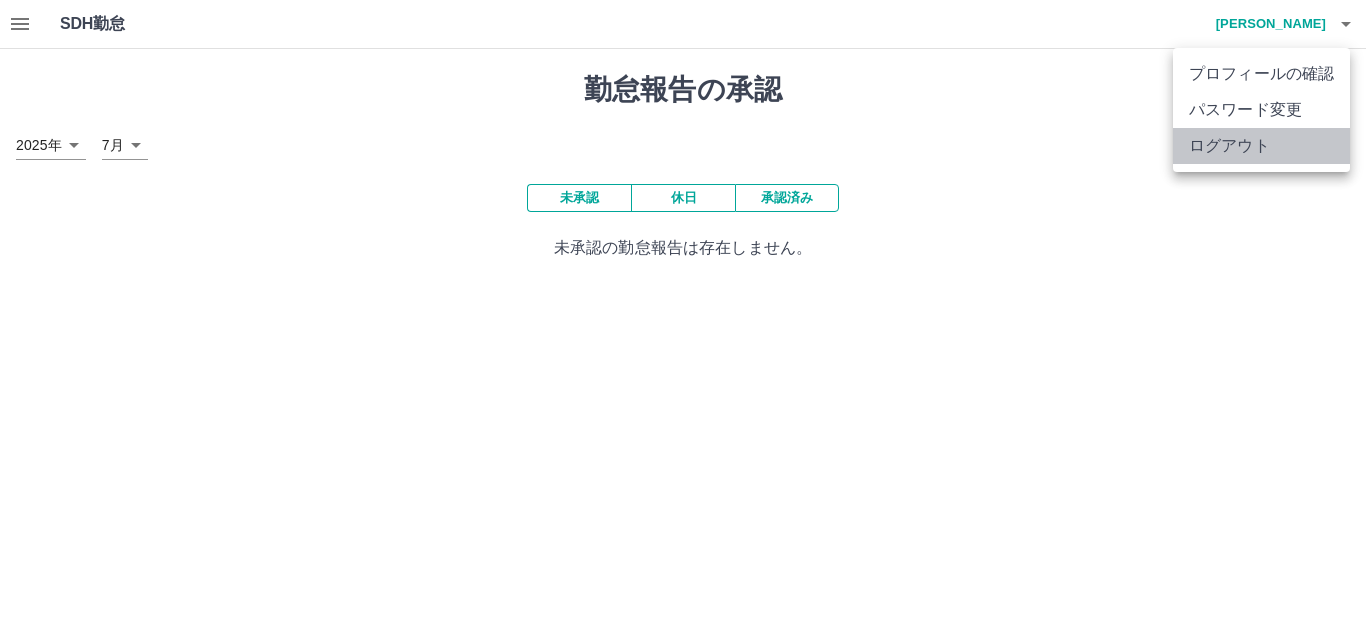 click on "ログアウト" at bounding box center (1261, 146) 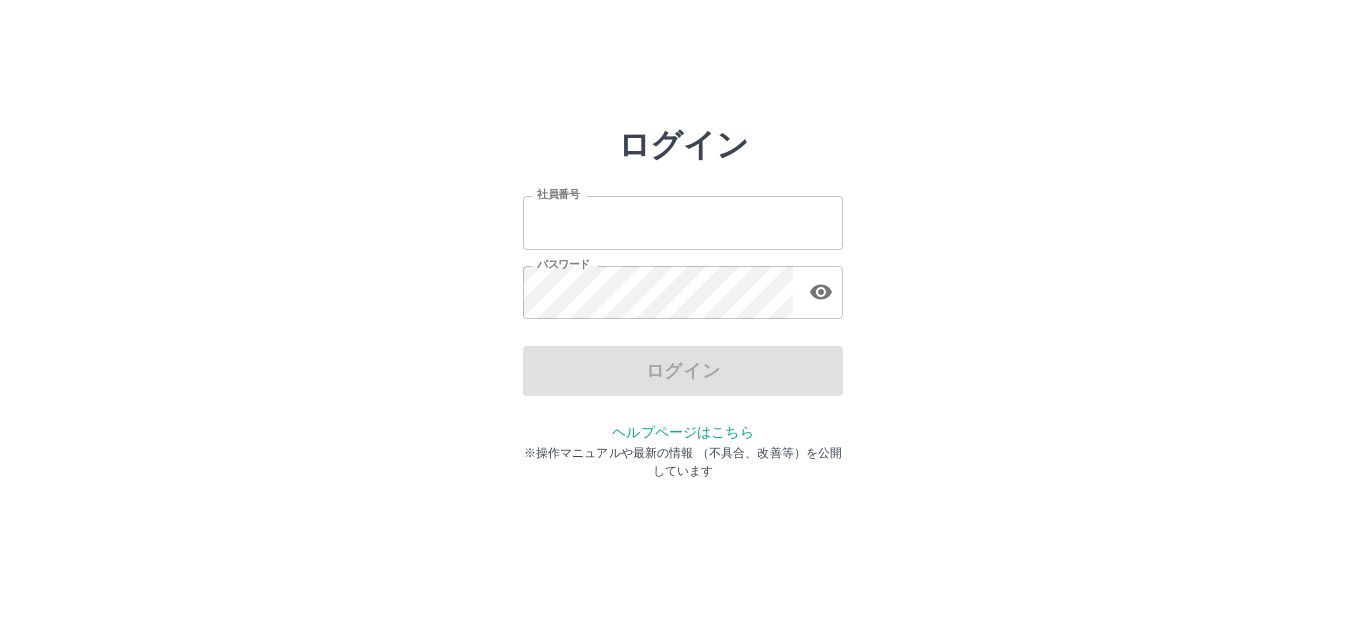scroll, scrollTop: 0, scrollLeft: 0, axis: both 